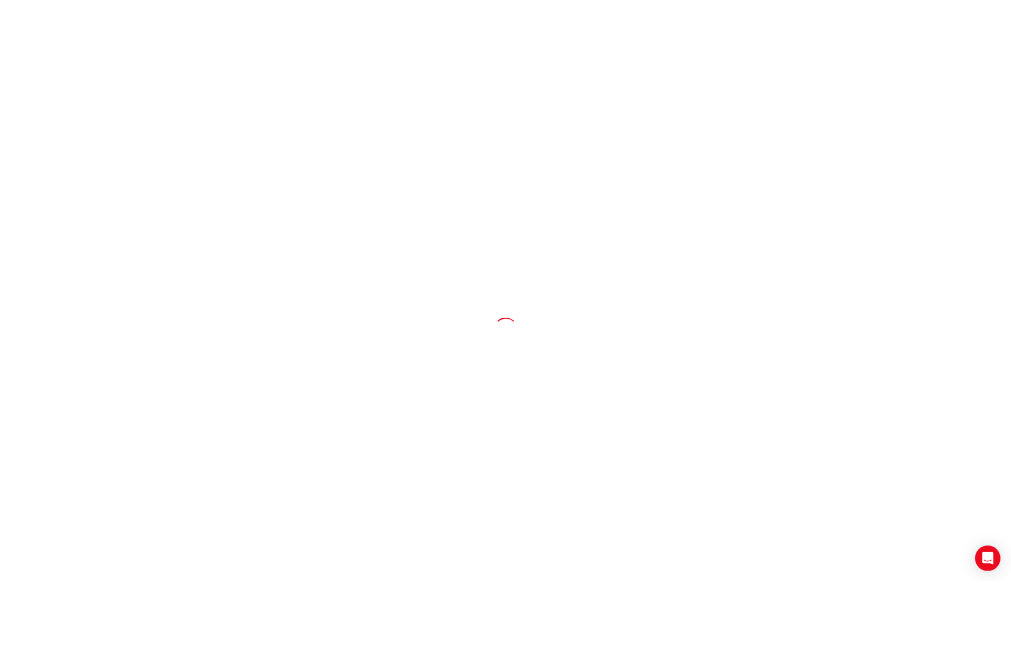scroll, scrollTop: 0, scrollLeft: 0, axis: both 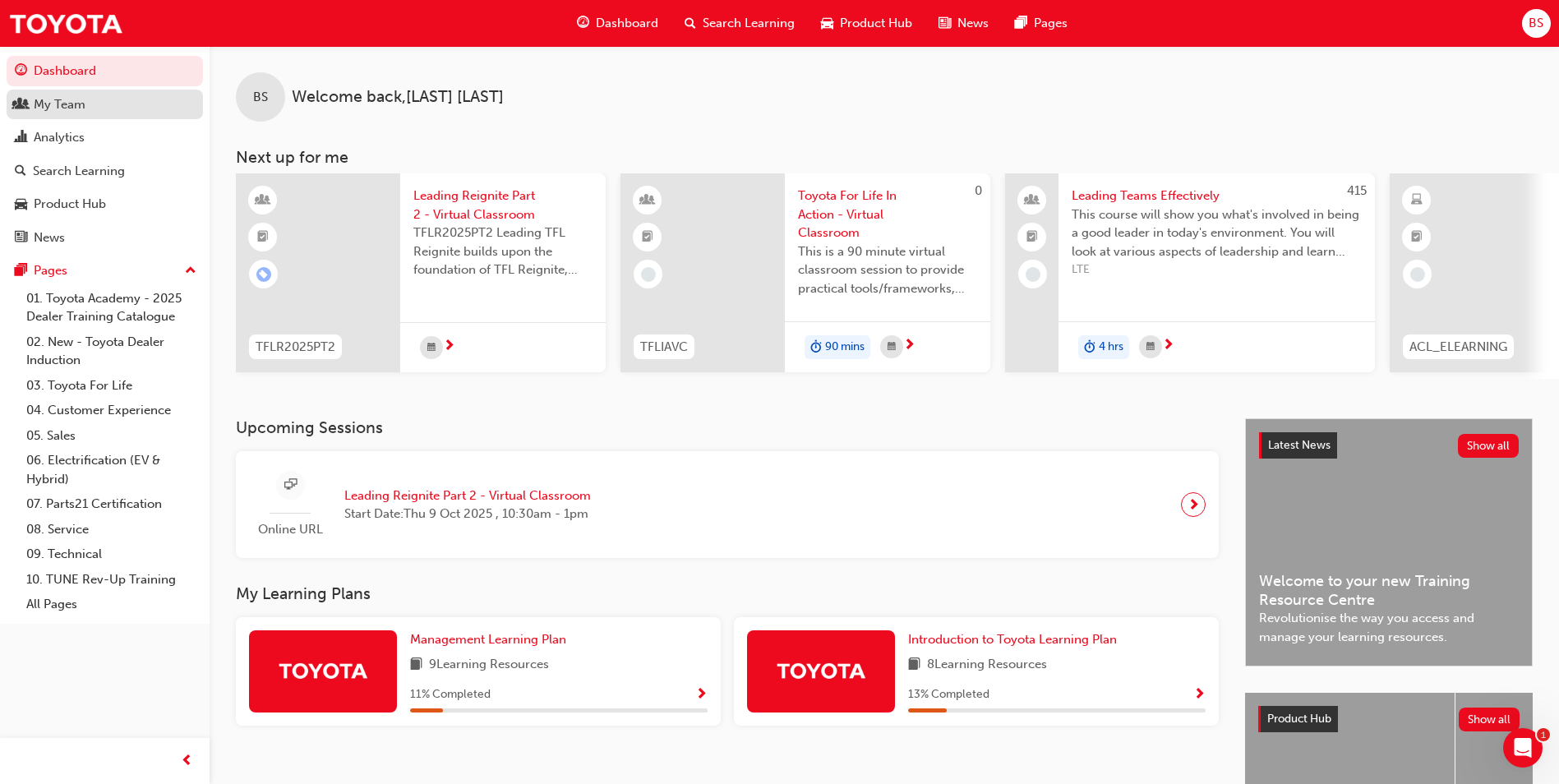 click on "My Team" at bounding box center [59, 104] 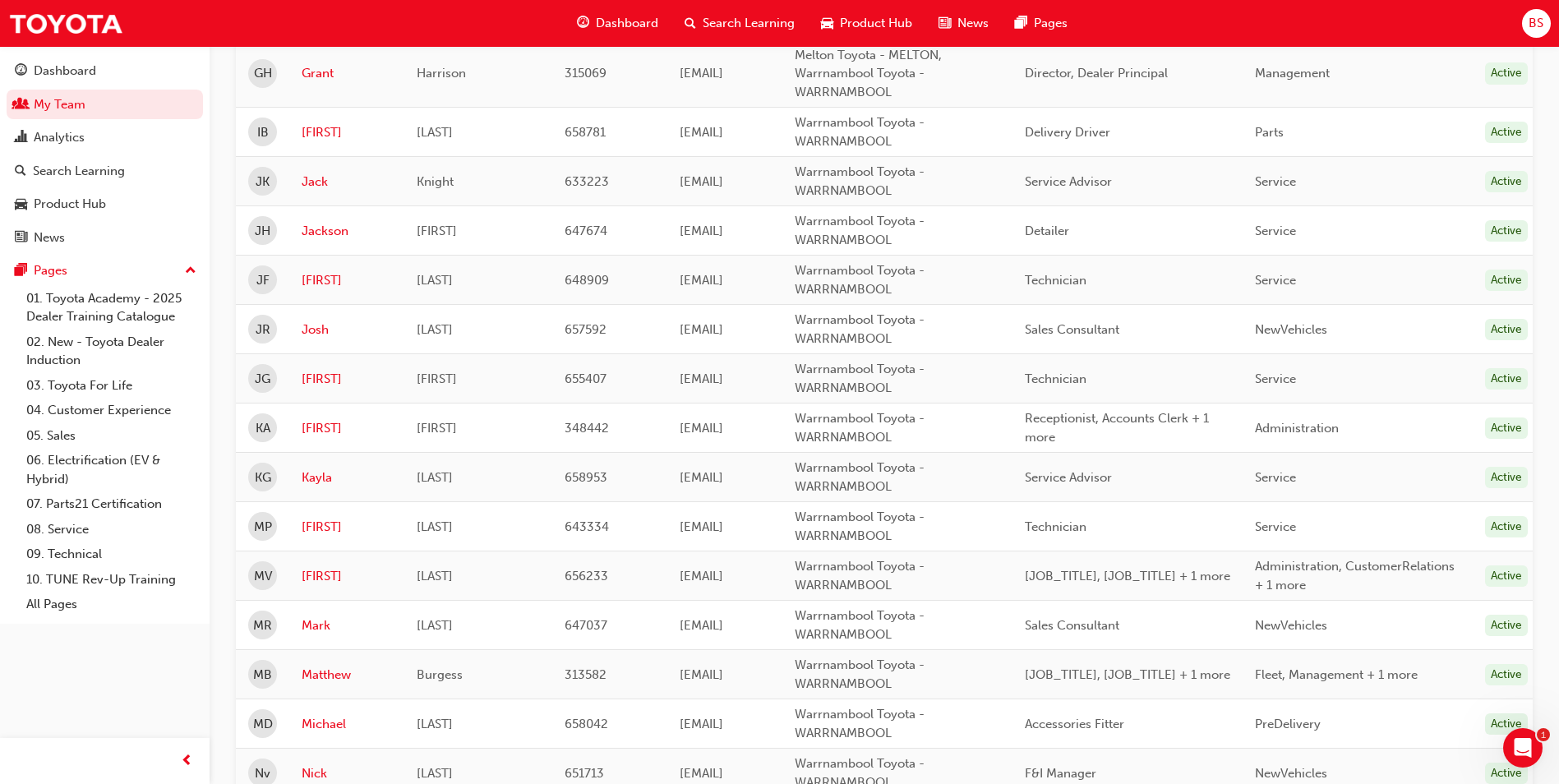 scroll, scrollTop: 1068, scrollLeft: 0, axis: vertical 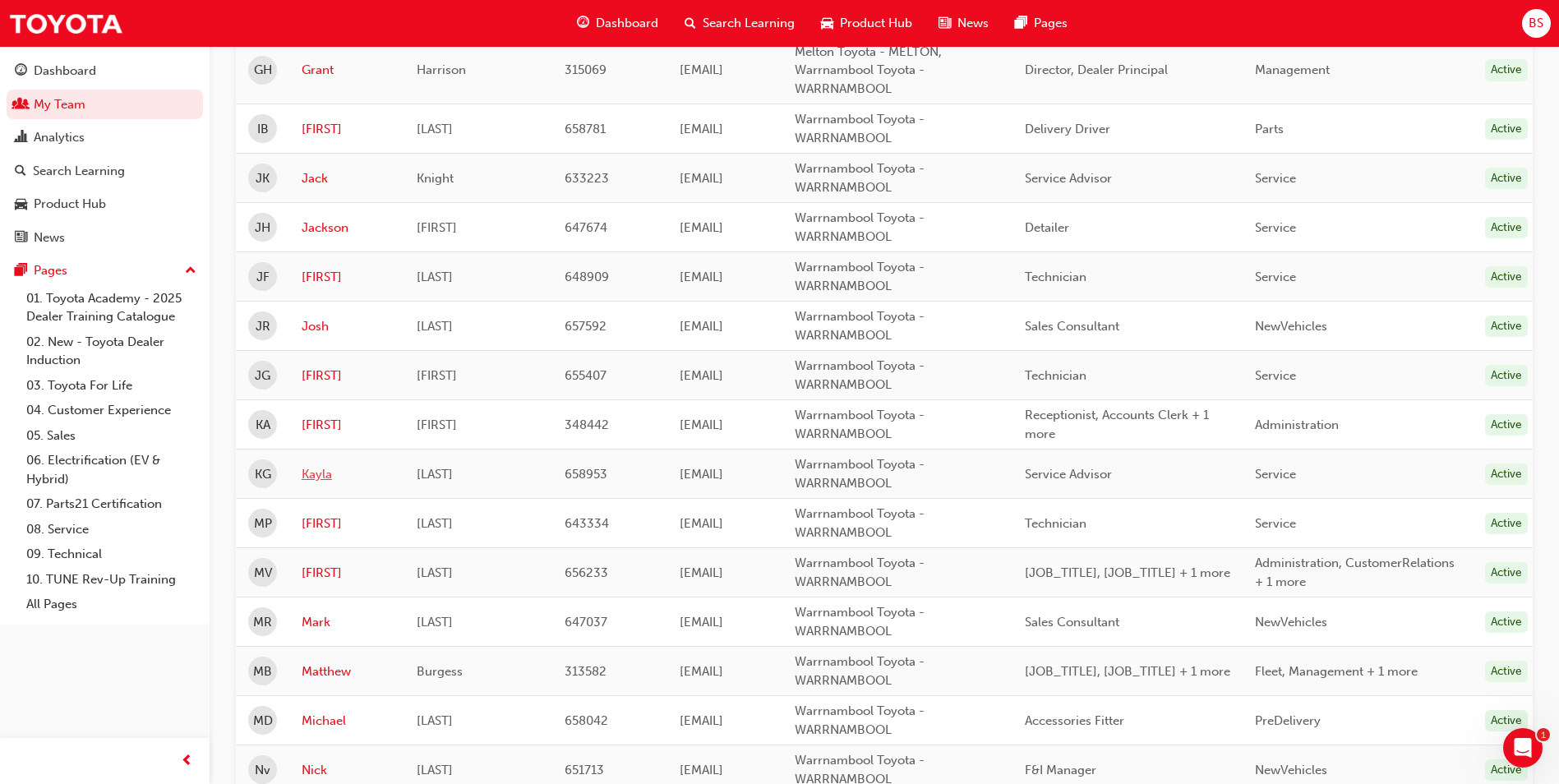 click on "Kayla" at bounding box center (347, 474) 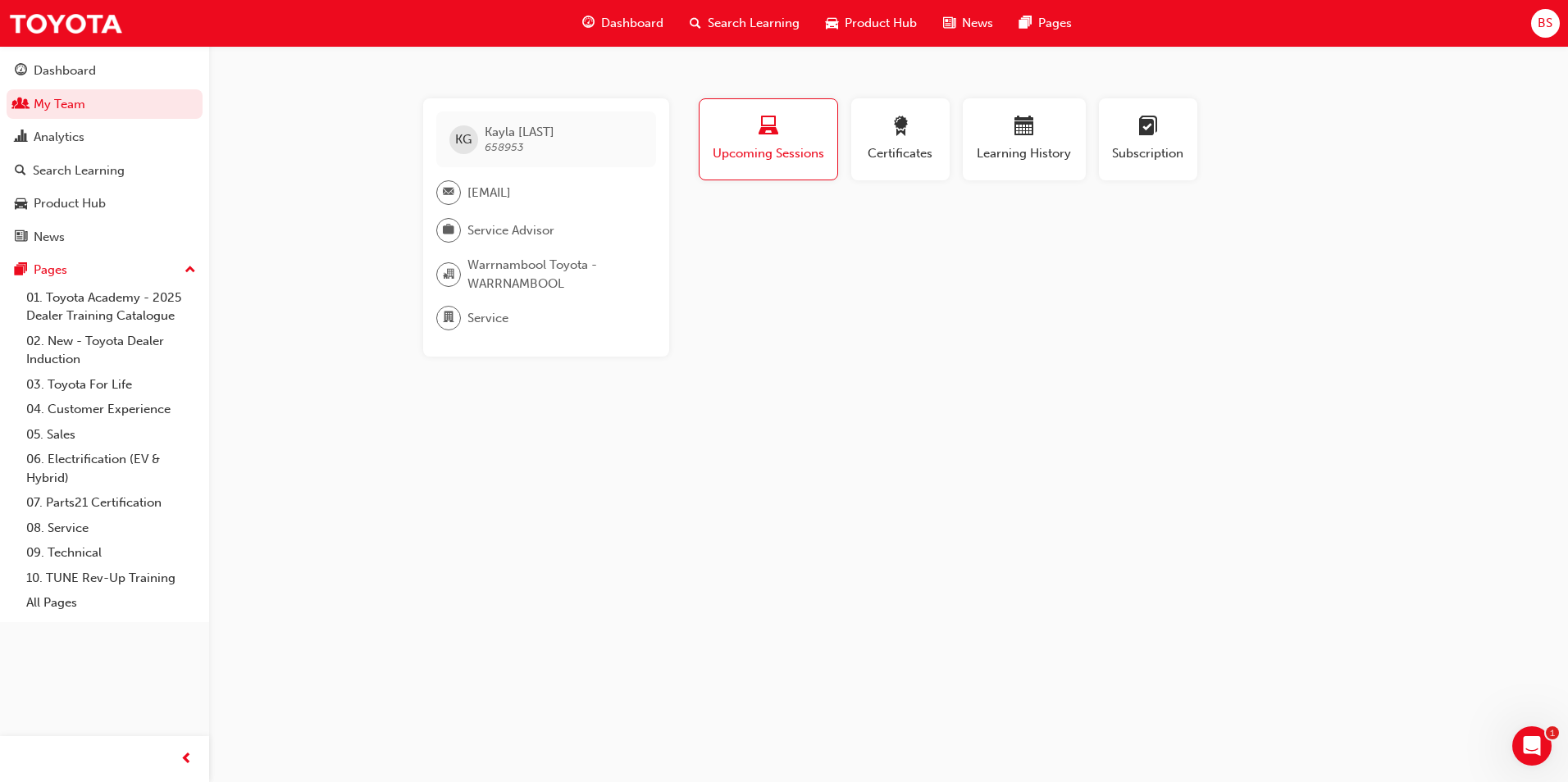 click at bounding box center (768, 127) 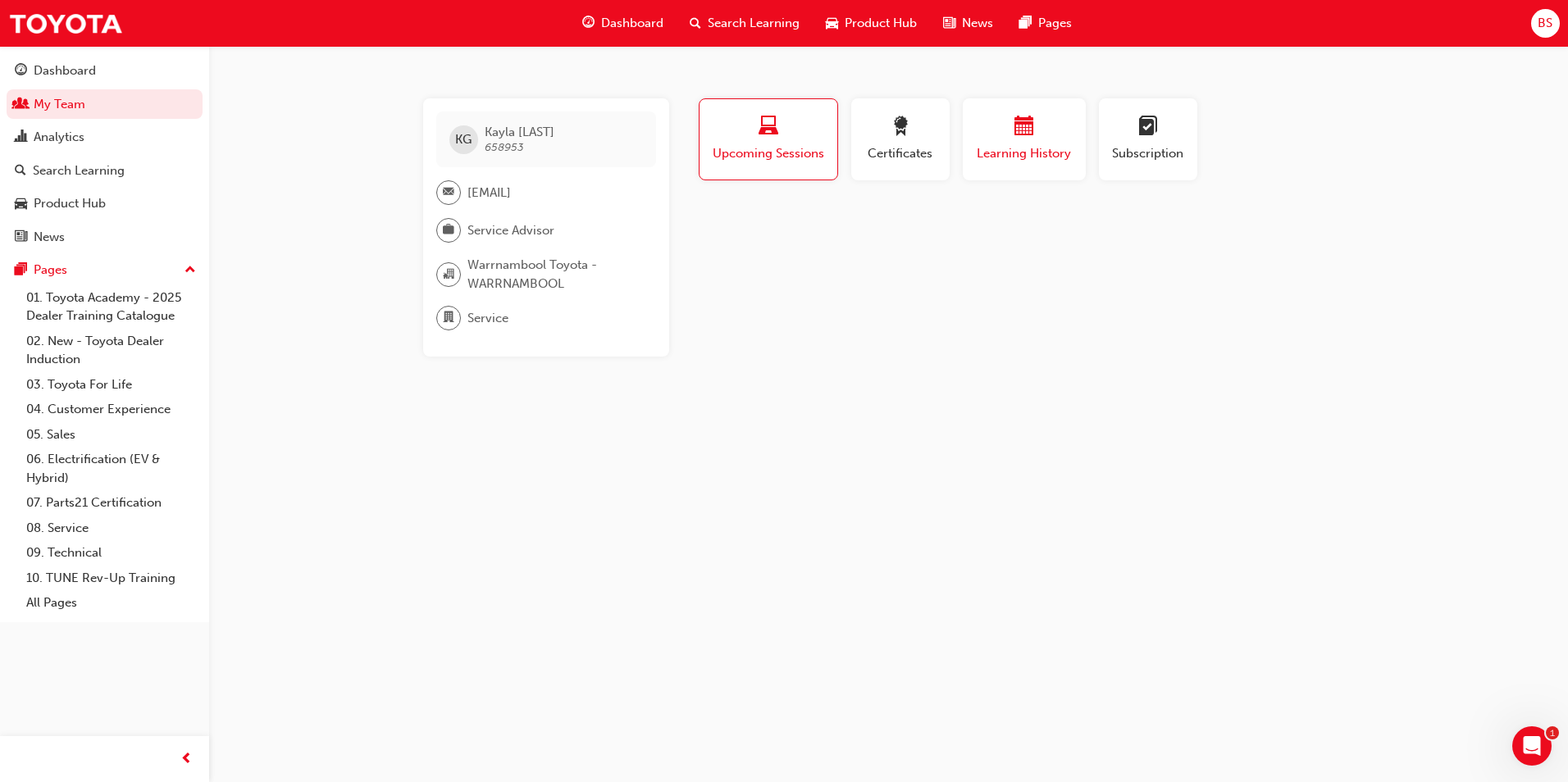 click on "Learning History" at bounding box center [1024, 153] 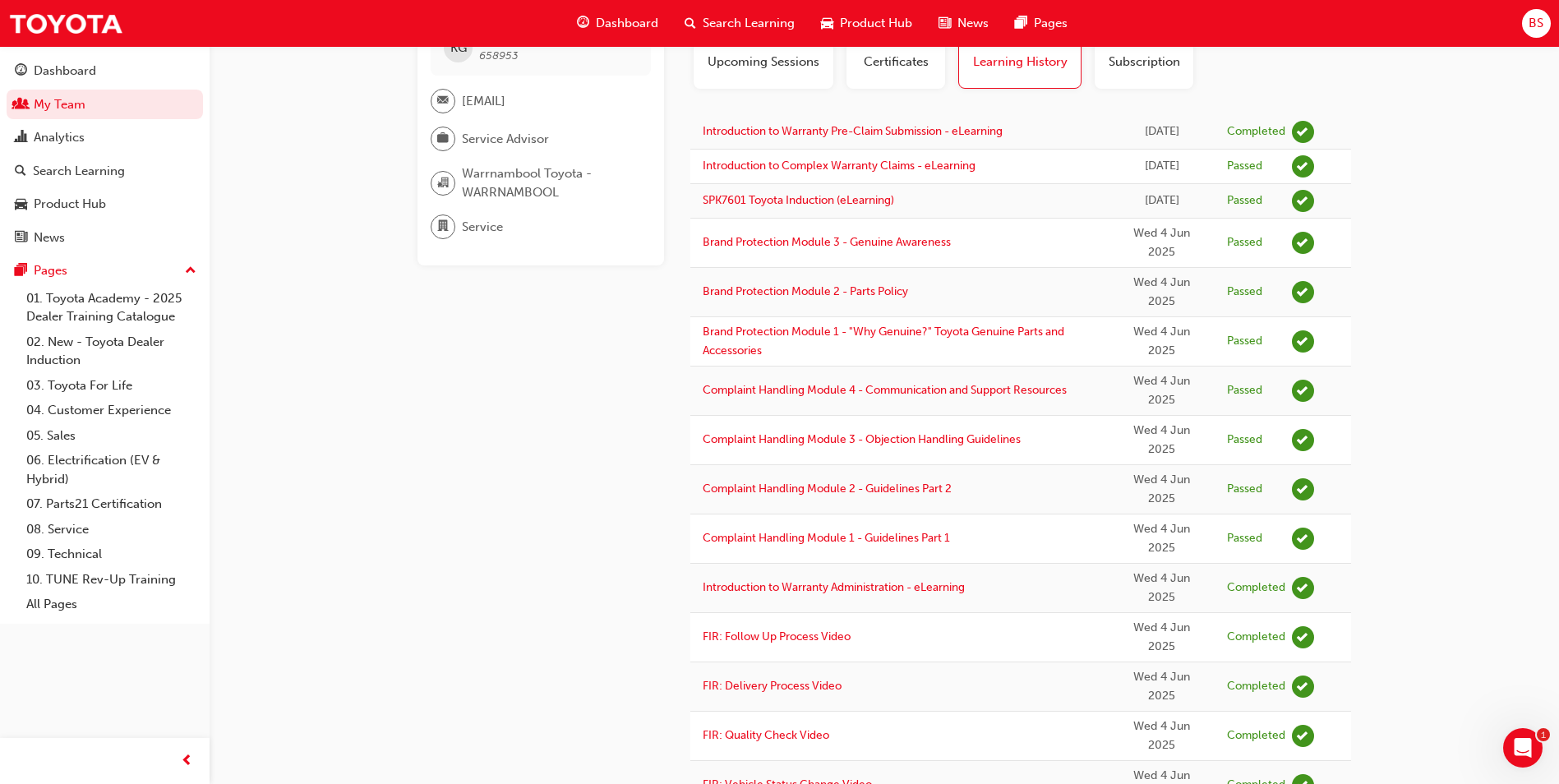 scroll, scrollTop: 0, scrollLeft: 0, axis: both 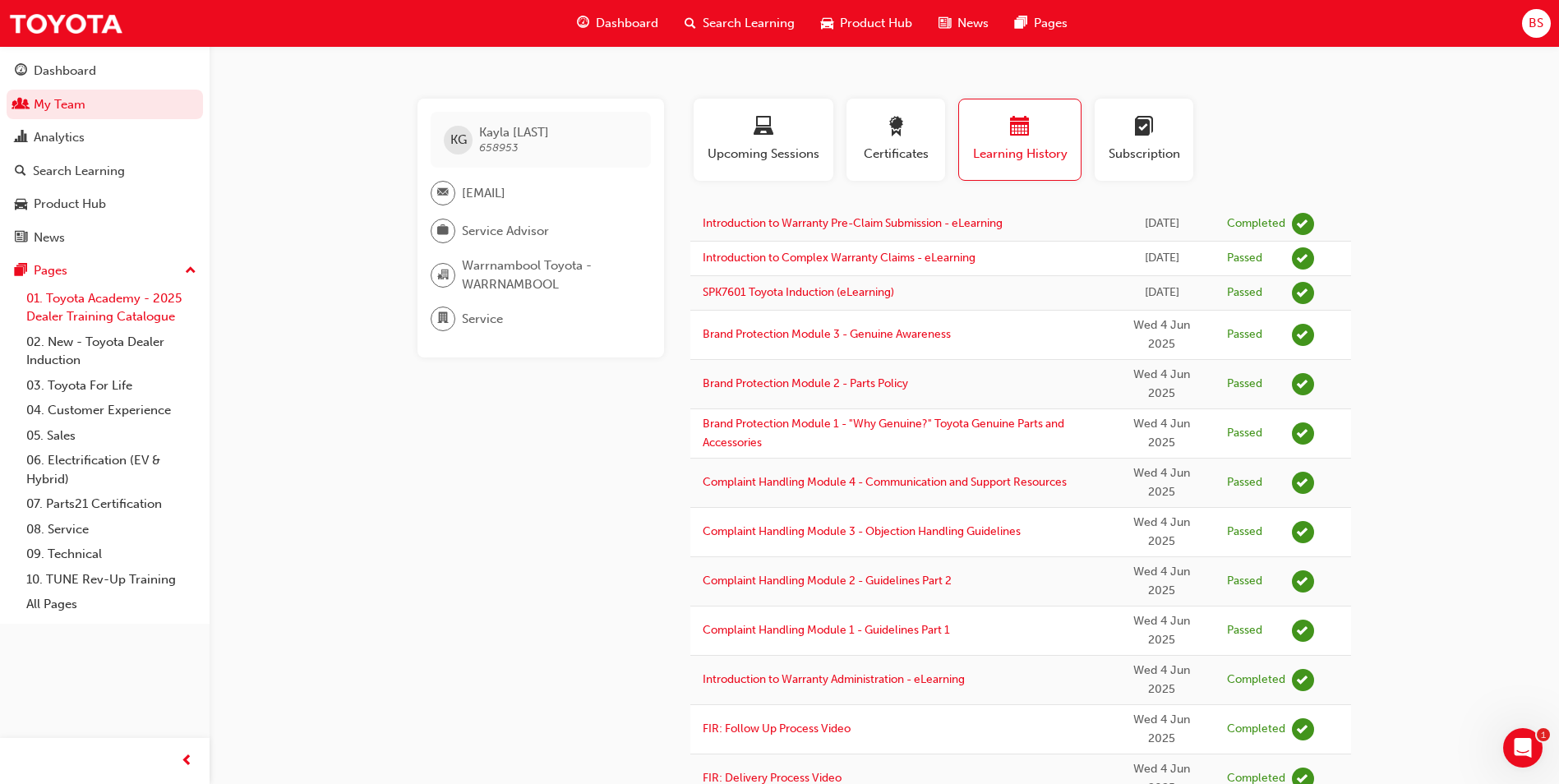 click on "01. Toyota Academy - 2025 Dealer Training Catalogue" at bounding box center (111, 307) 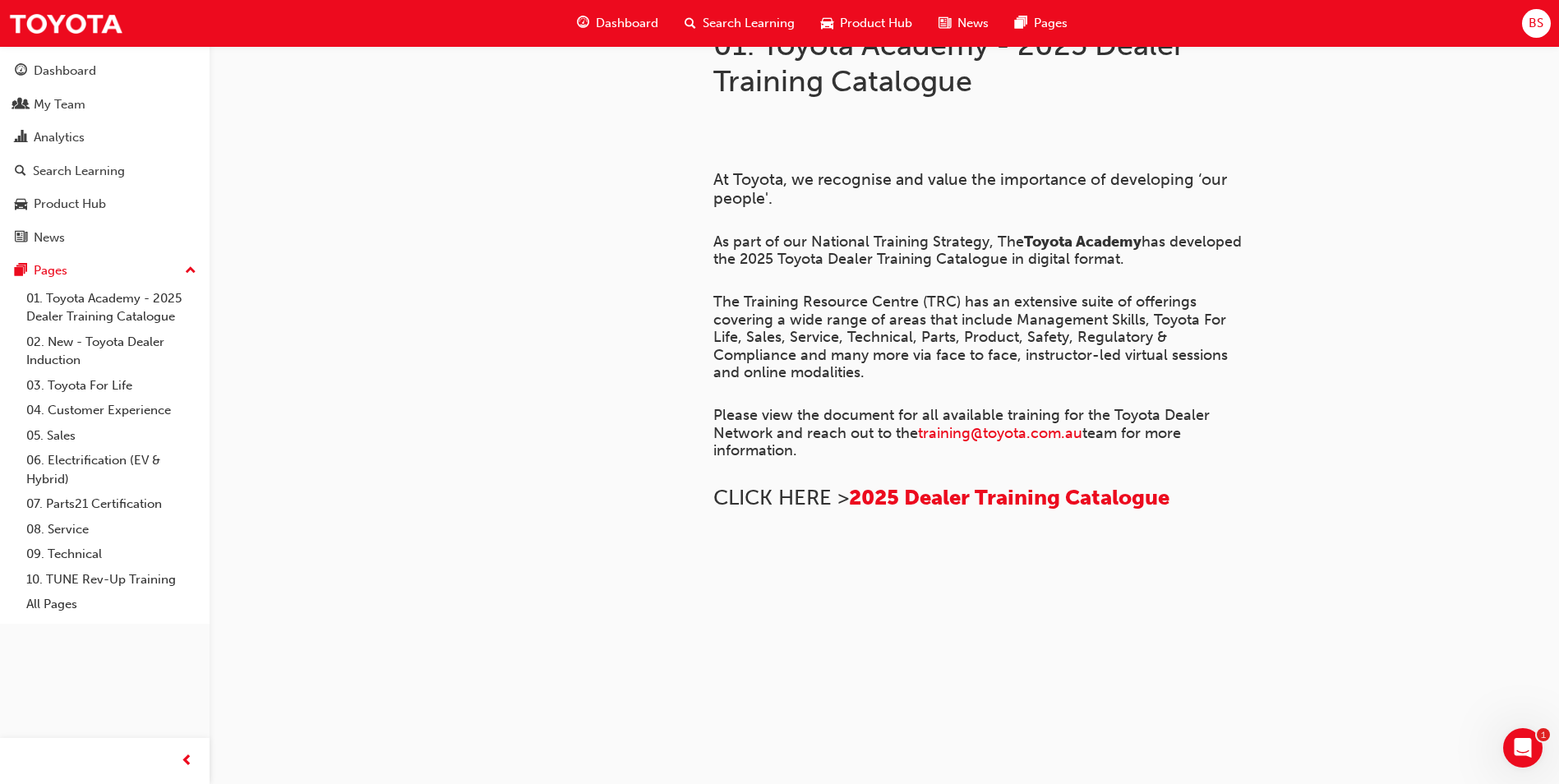 scroll, scrollTop: 1089, scrollLeft: 0, axis: vertical 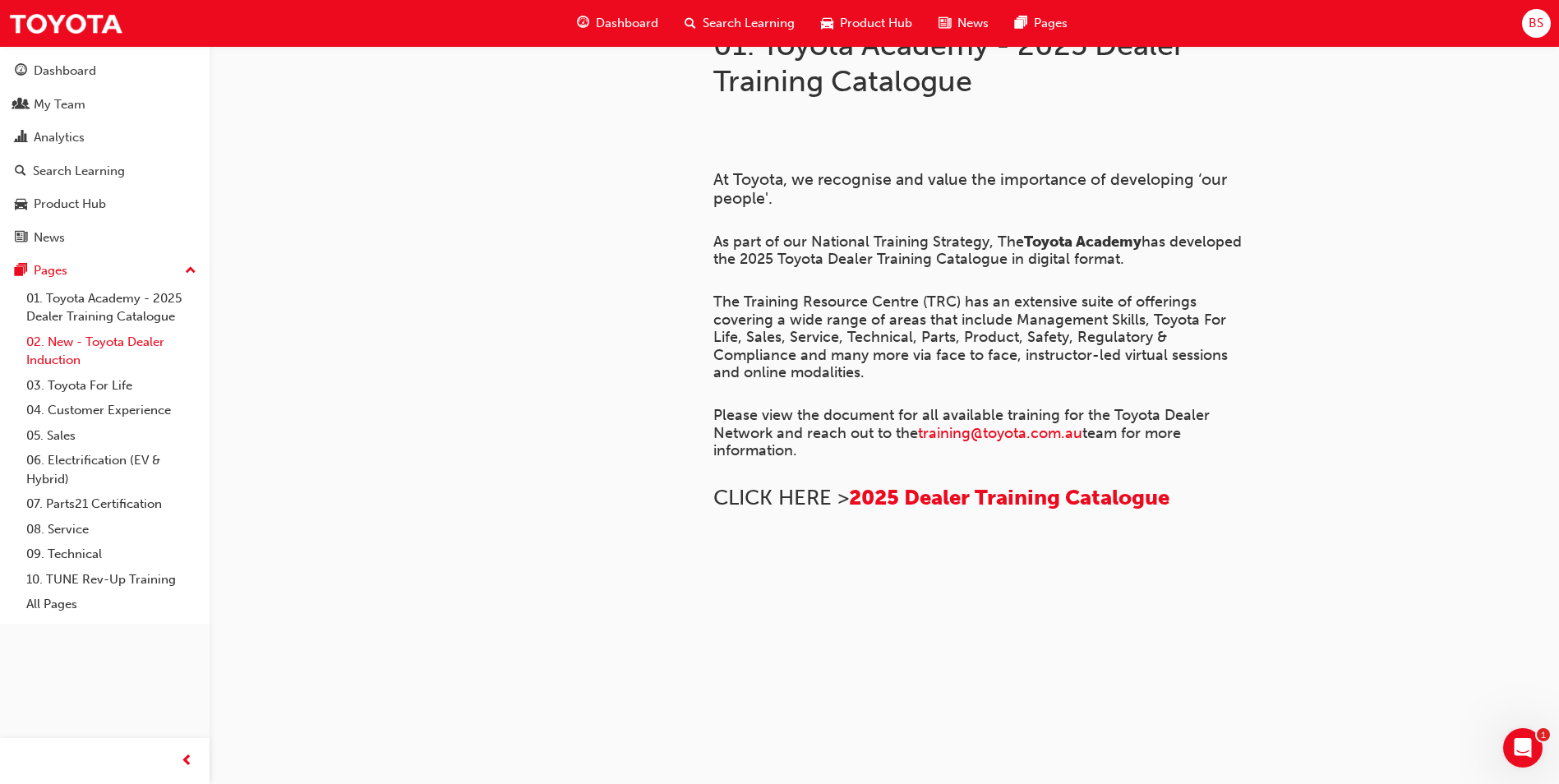 click on "02. New - Toyota Dealer Induction" at bounding box center (111, 351) 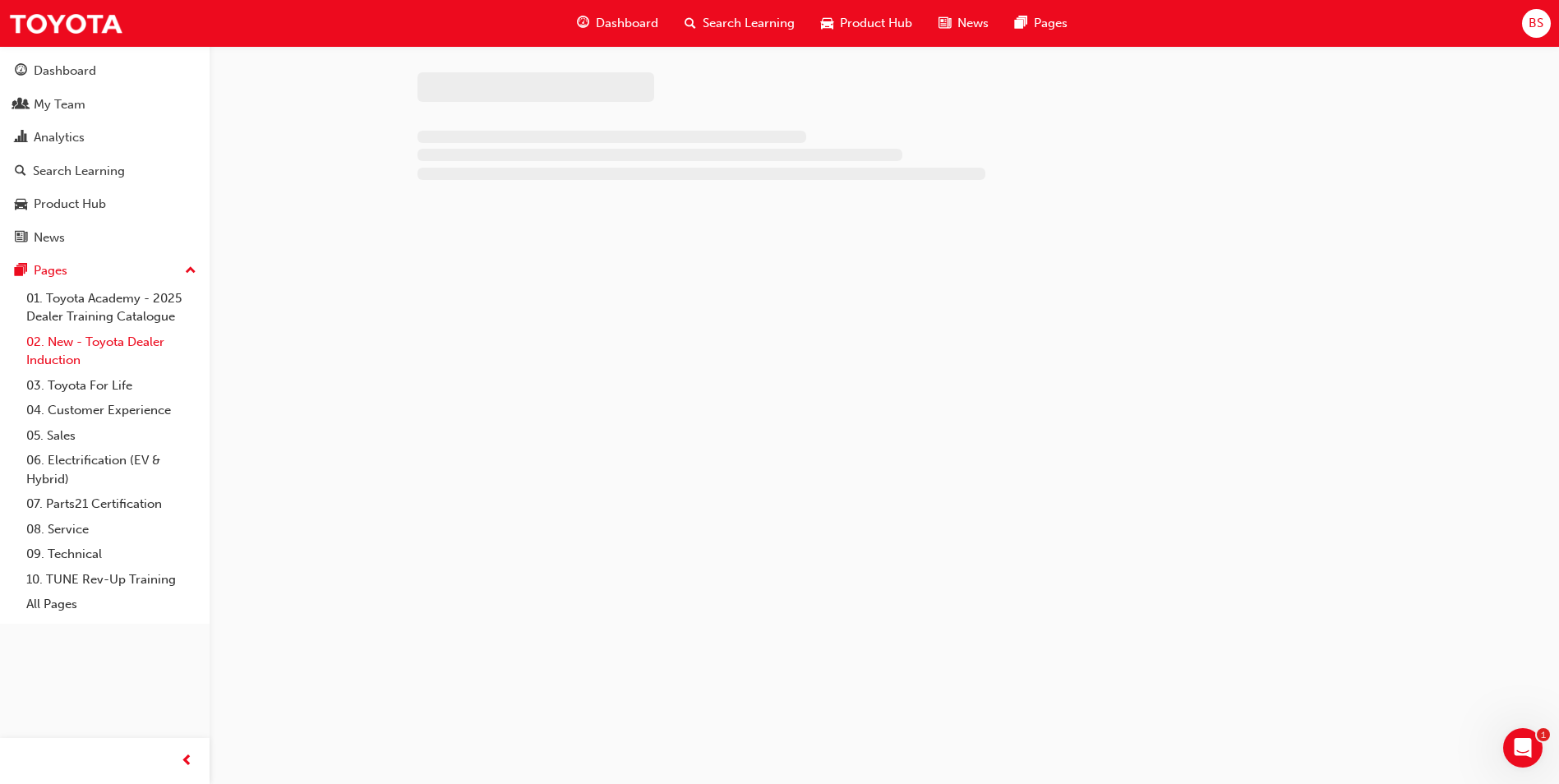 scroll, scrollTop: 0, scrollLeft: 0, axis: both 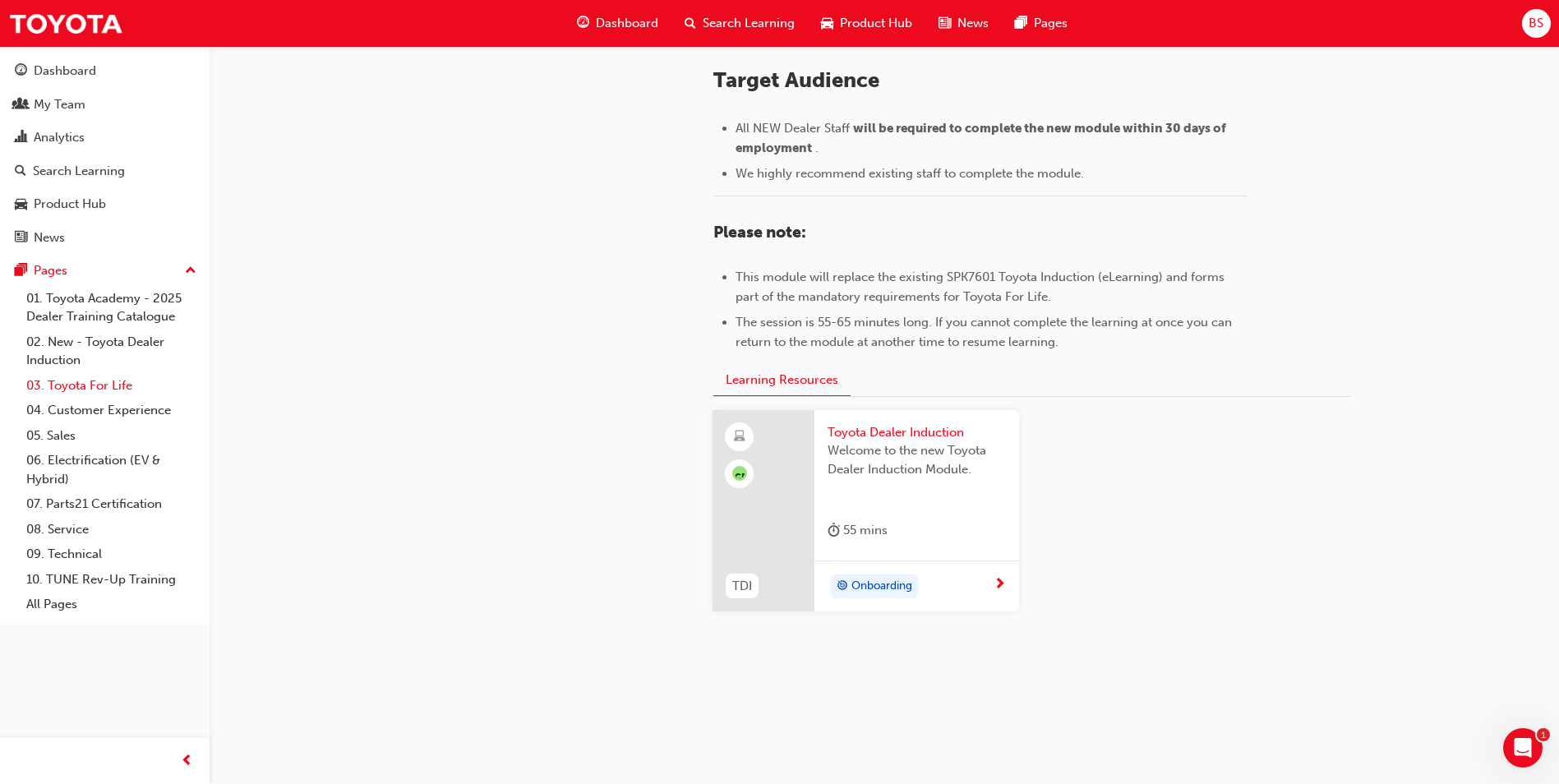click on "03. Toyota For Life" at bounding box center (111, 385) 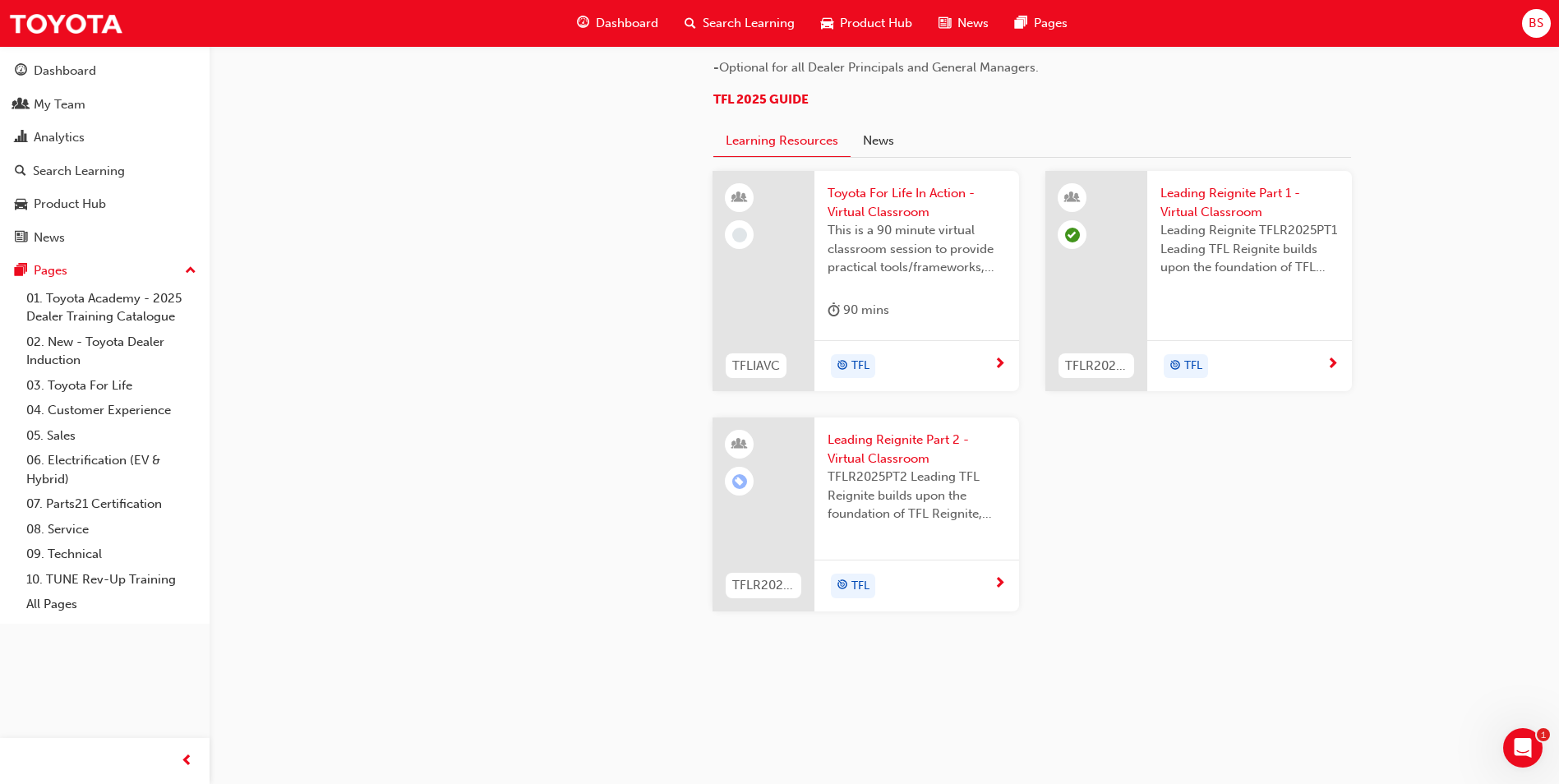 scroll, scrollTop: 1644, scrollLeft: 0, axis: vertical 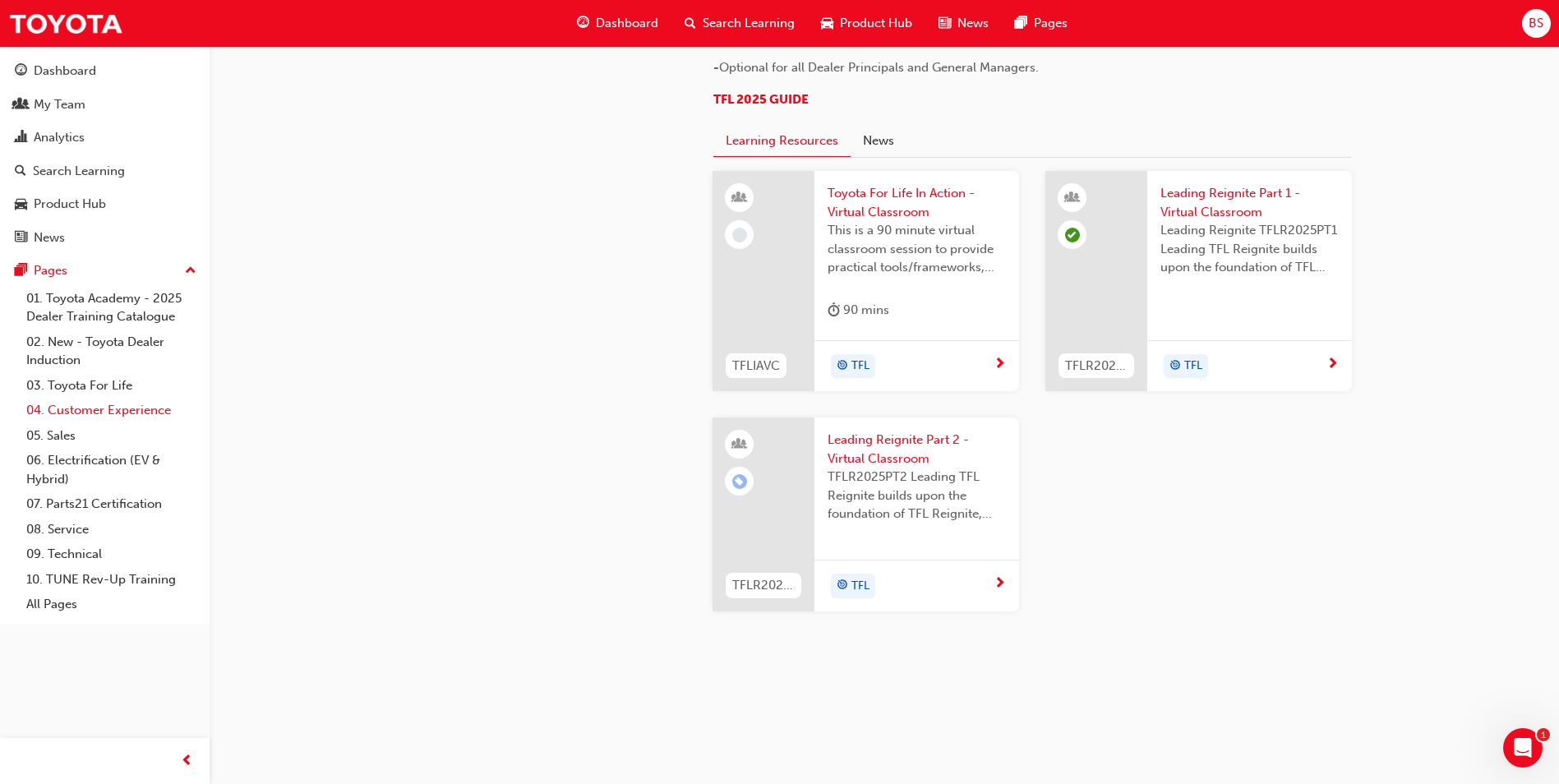 click on "04. Customer Experience" at bounding box center [111, 410] 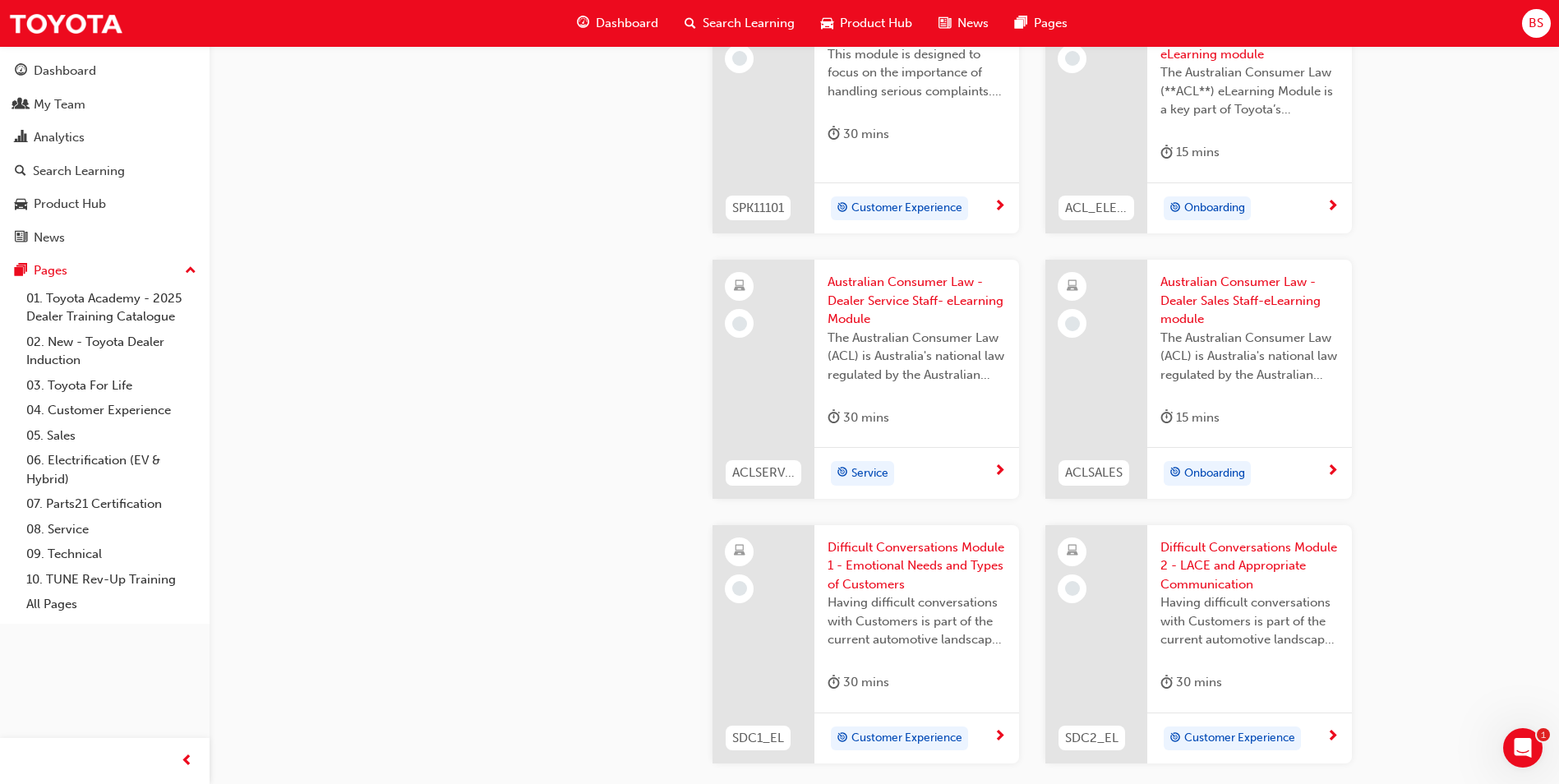 scroll, scrollTop: 1151, scrollLeft: 0, axis: vertical 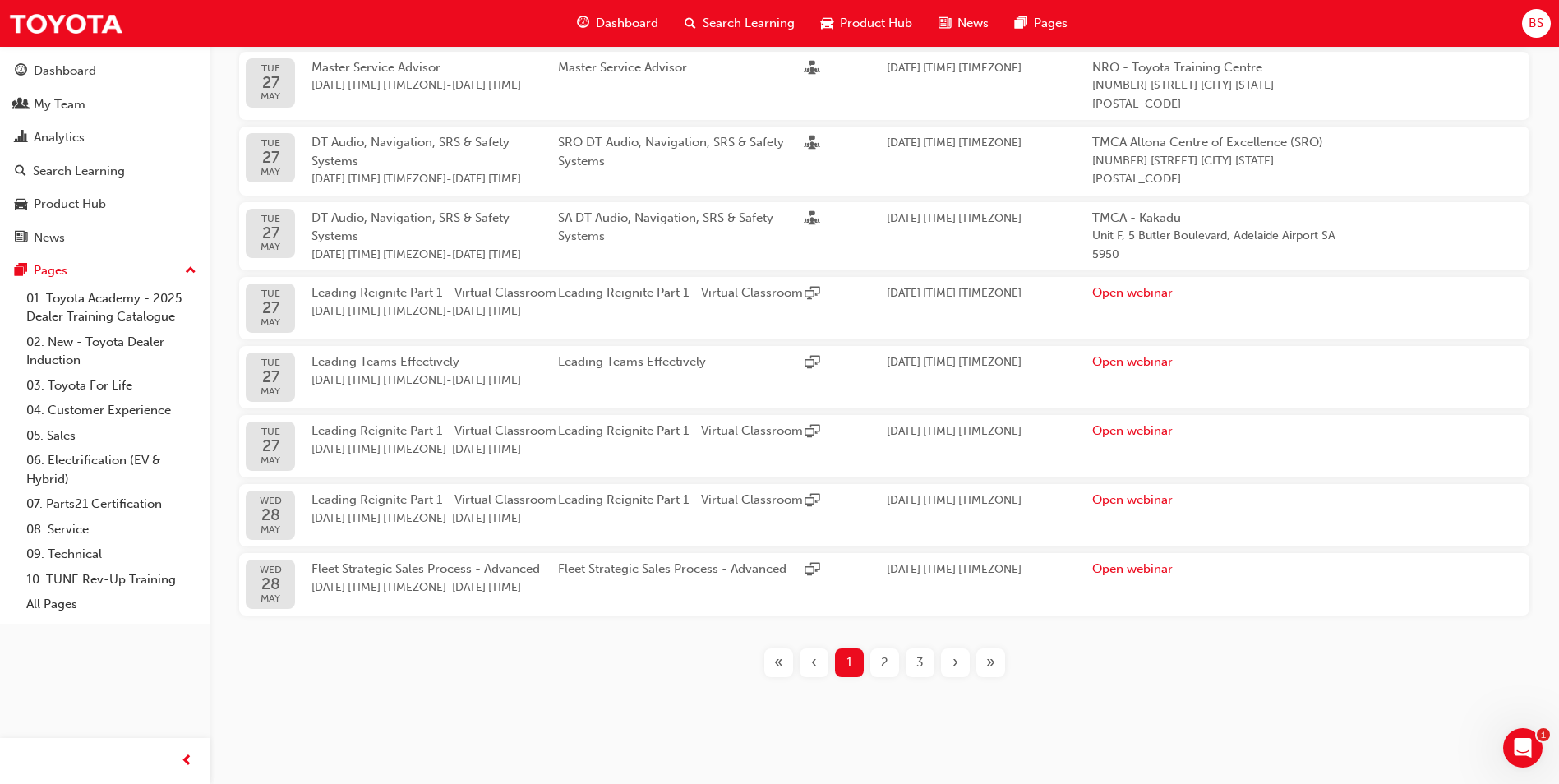 click on "2" at bounding box center [884, 662] 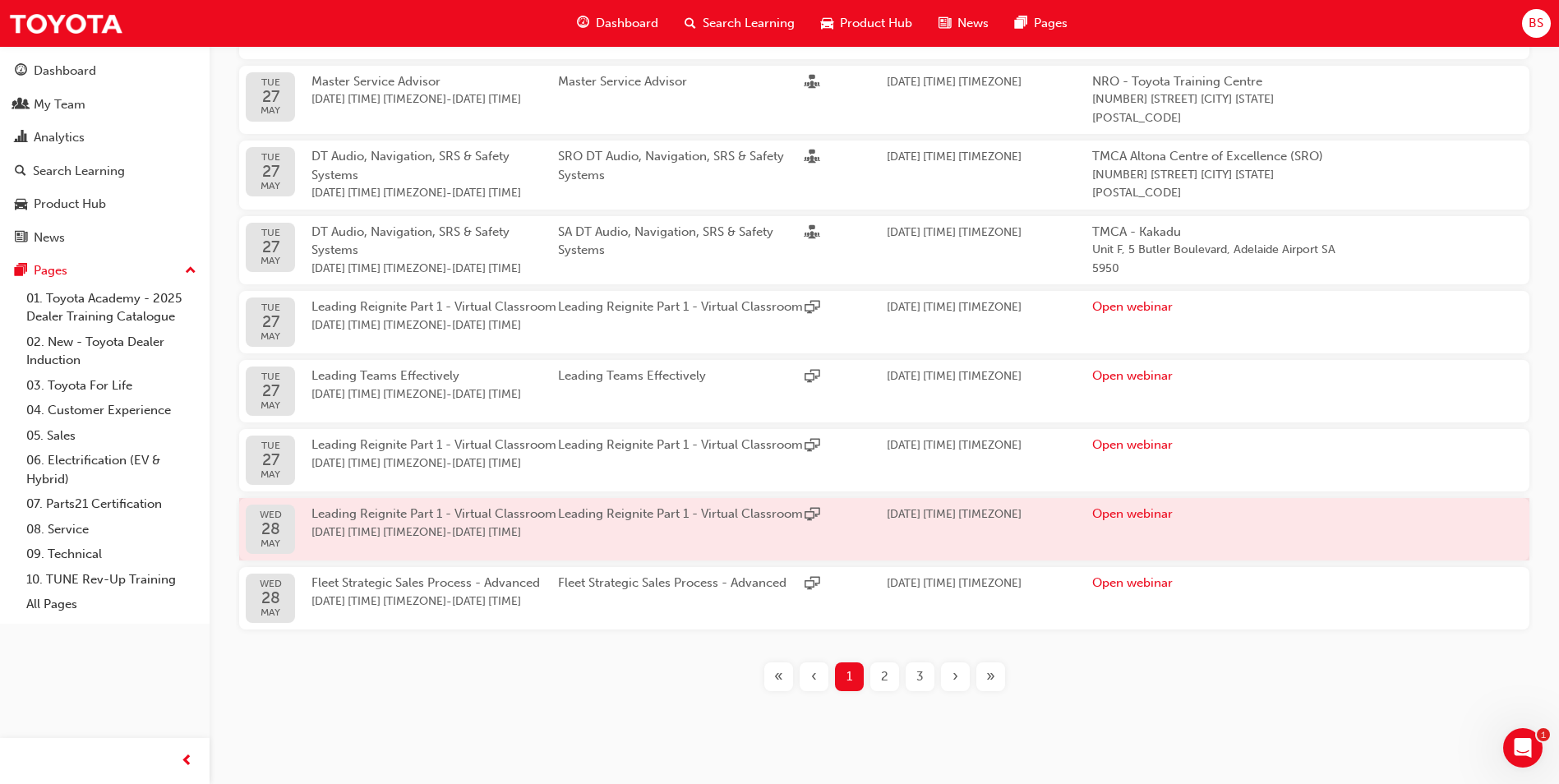 scroll, scrollTop: 522, scrollLeft: 0, axis: vertical 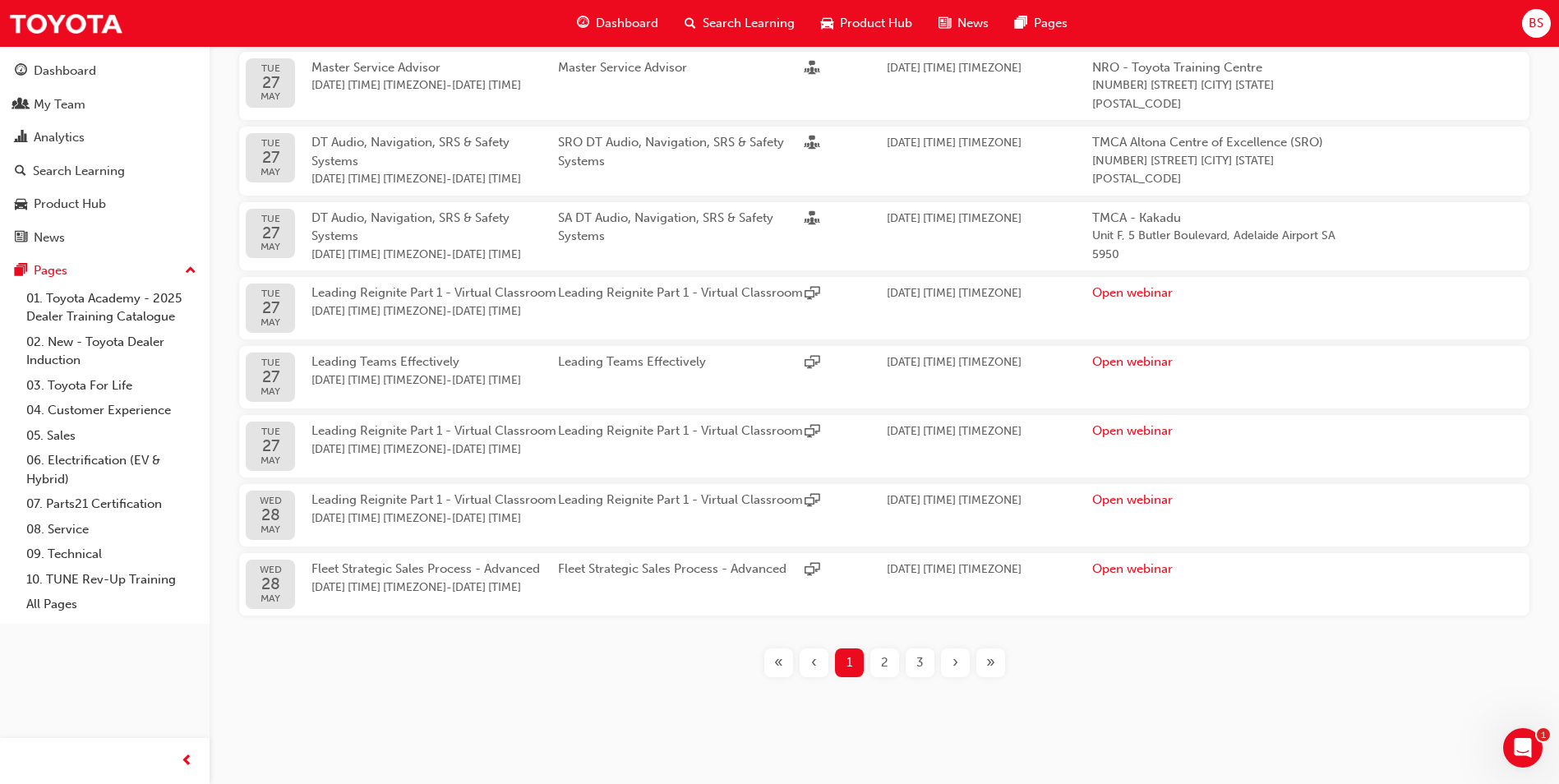 click on "2" at bounding box center [884, 662] 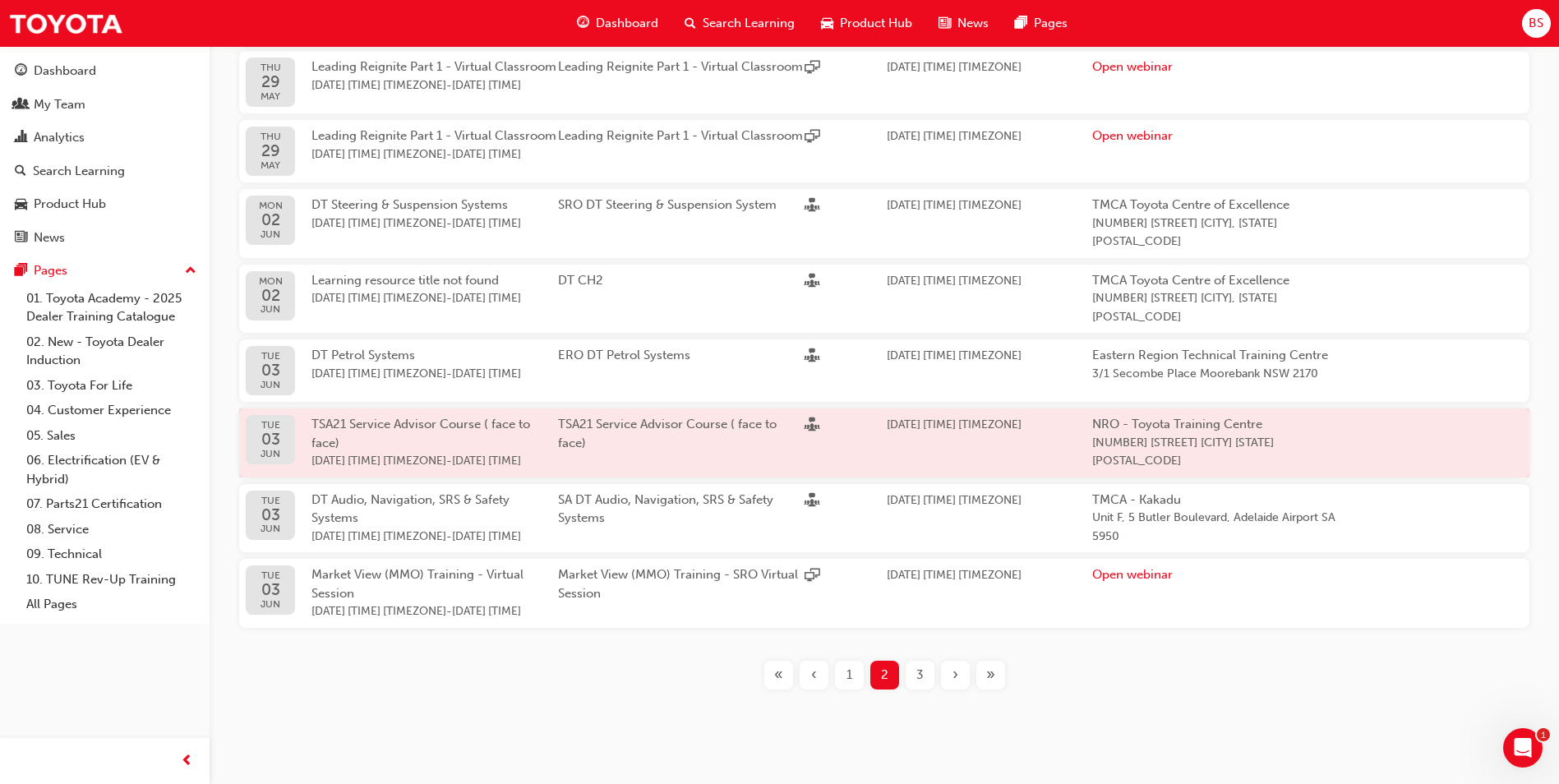 scroll, scrollTop: 522, scrollLeft: 0, axis: vertical 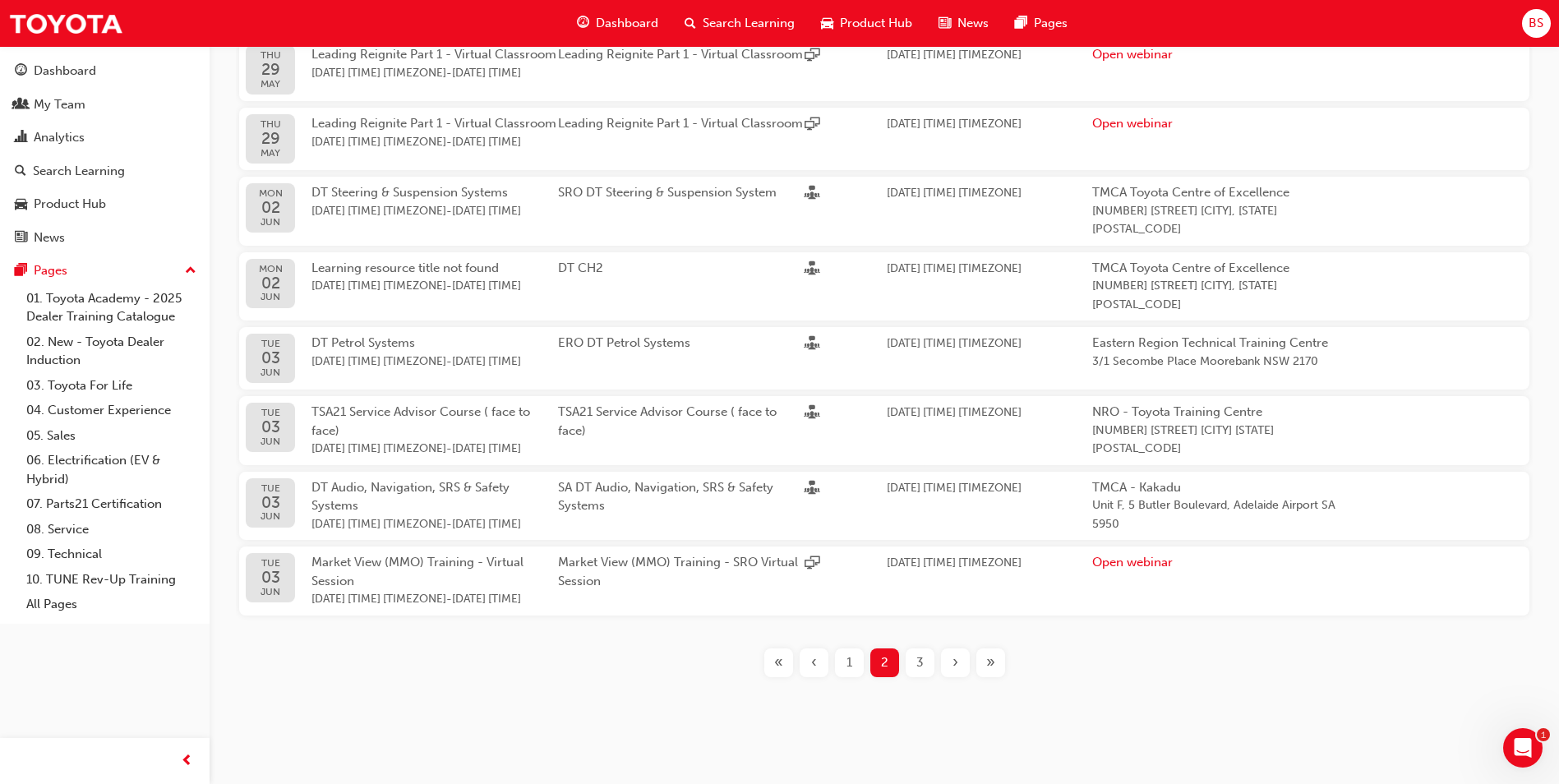 click on "3" at bounding box center [920, 662] 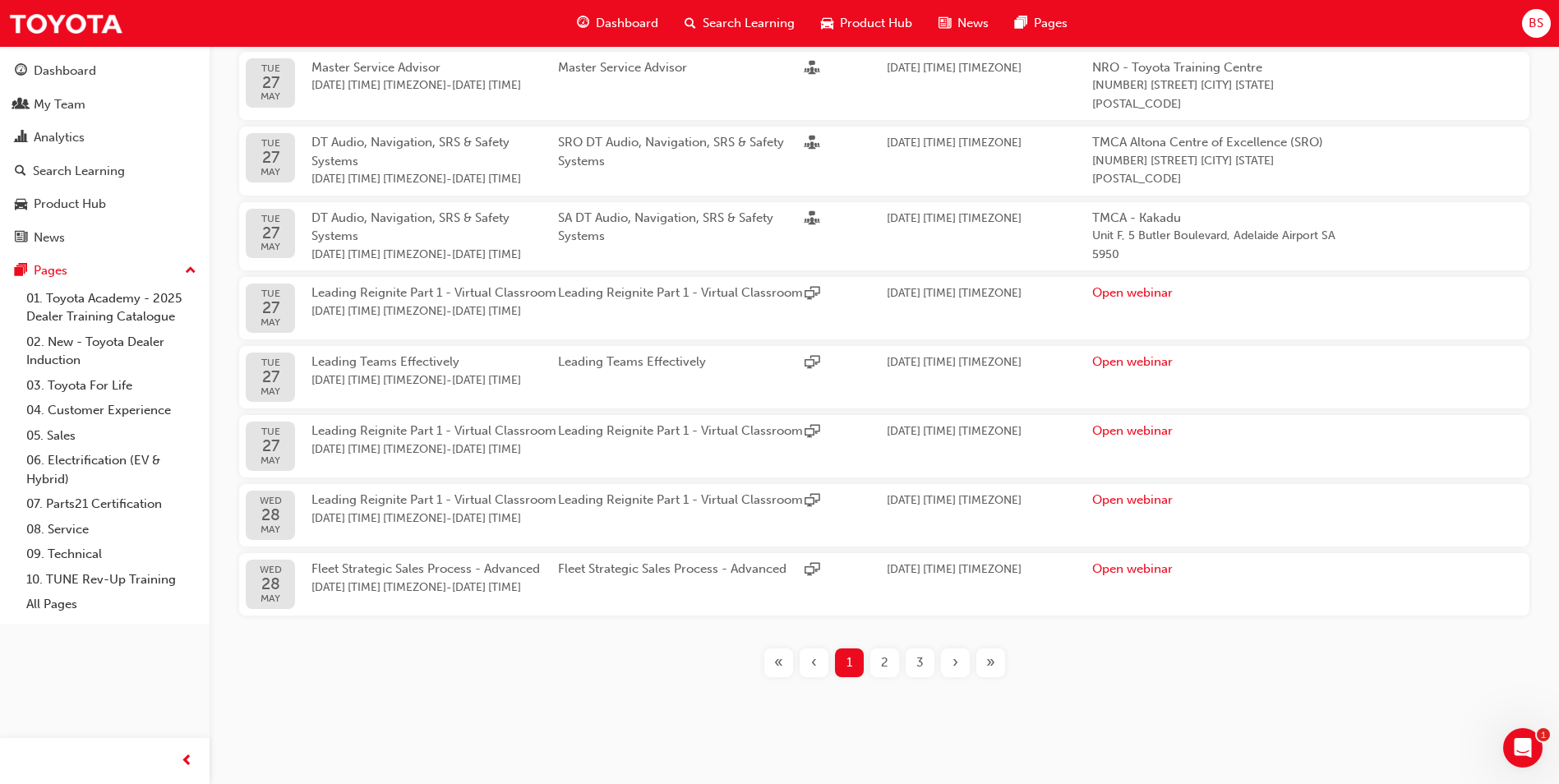 click on "›" at bounding box center (955, 662) 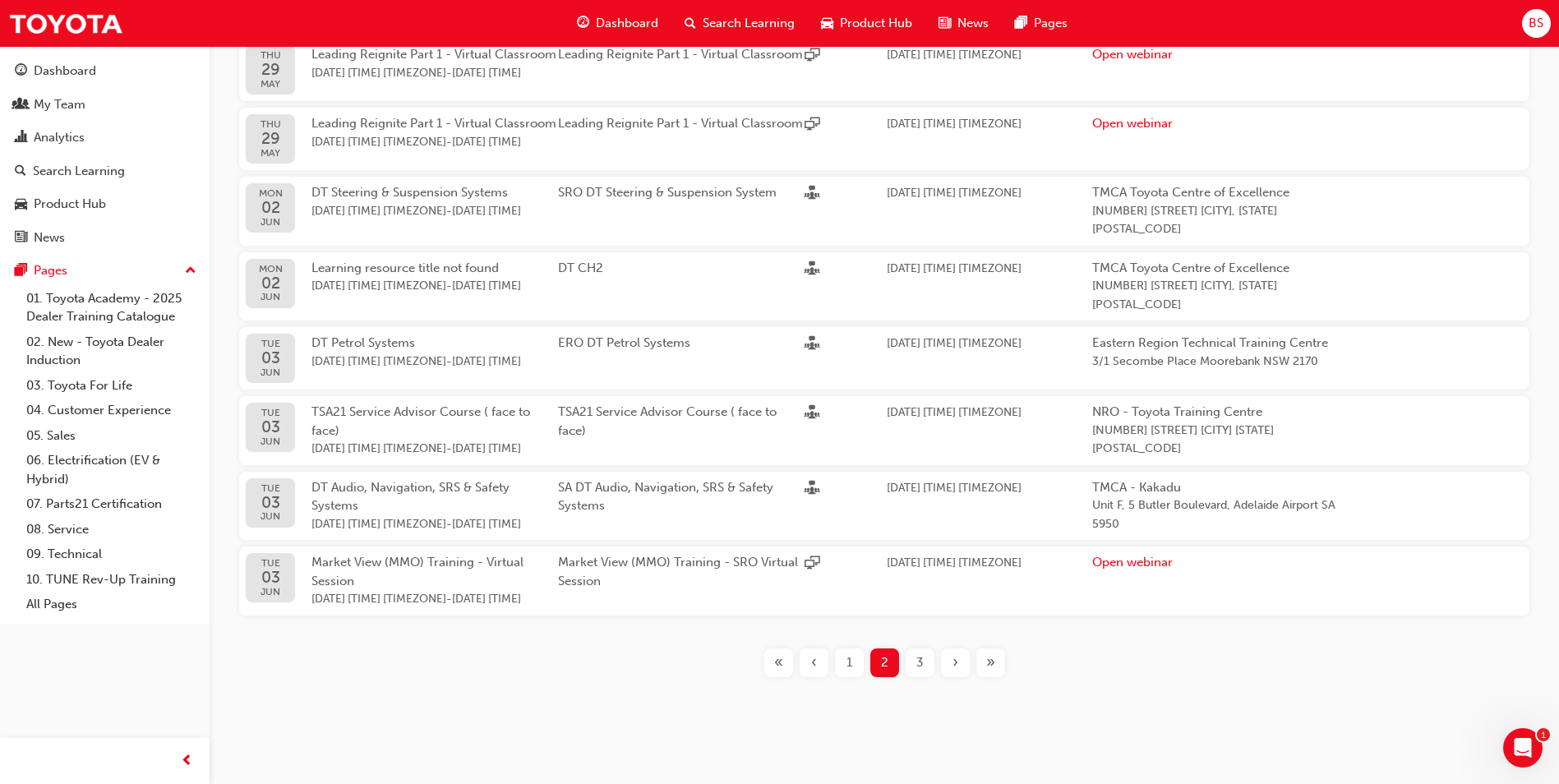click on "›" at bounding box center (955, 662) 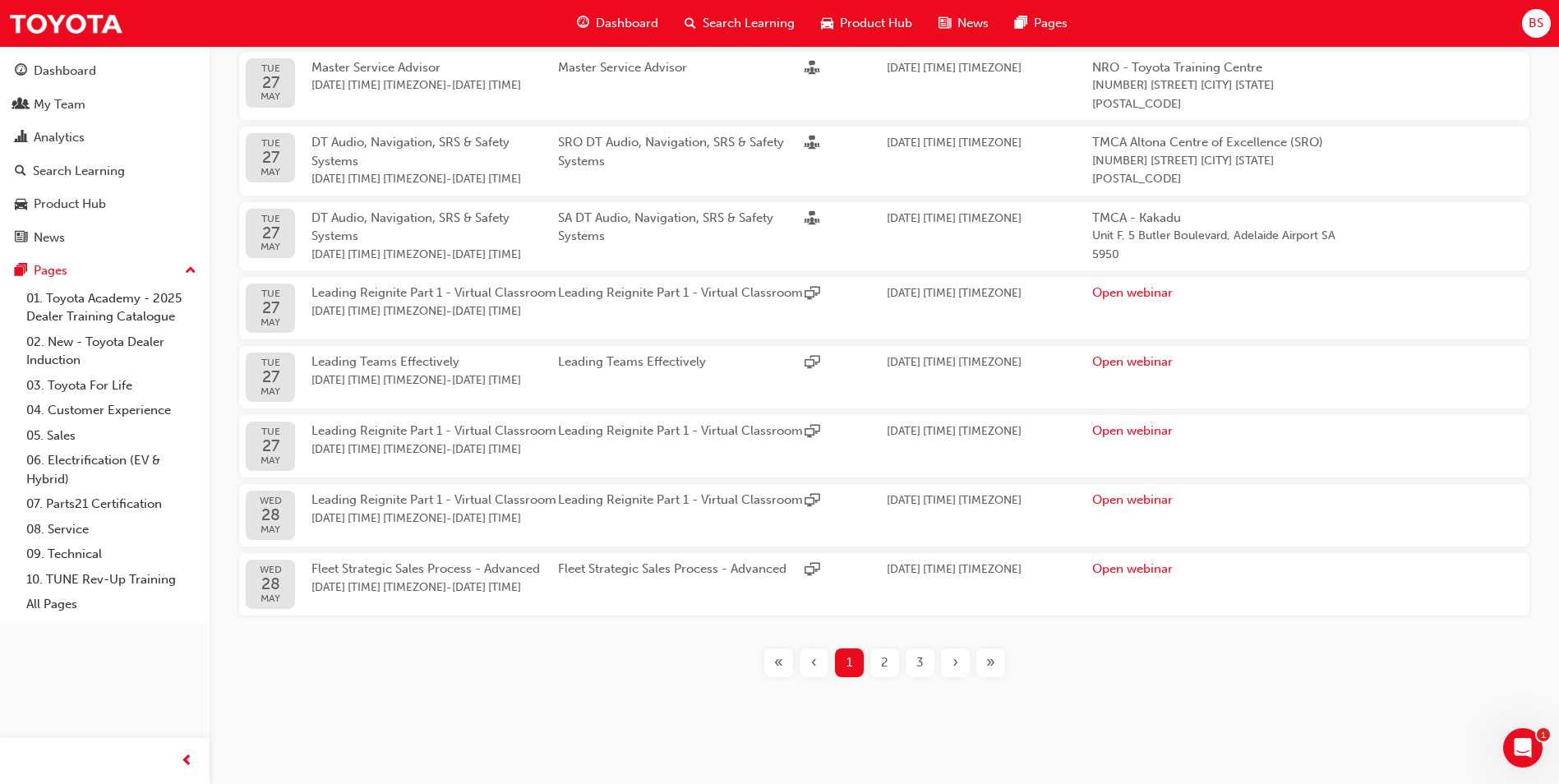 click on "›" at bounding box center (955, 662) 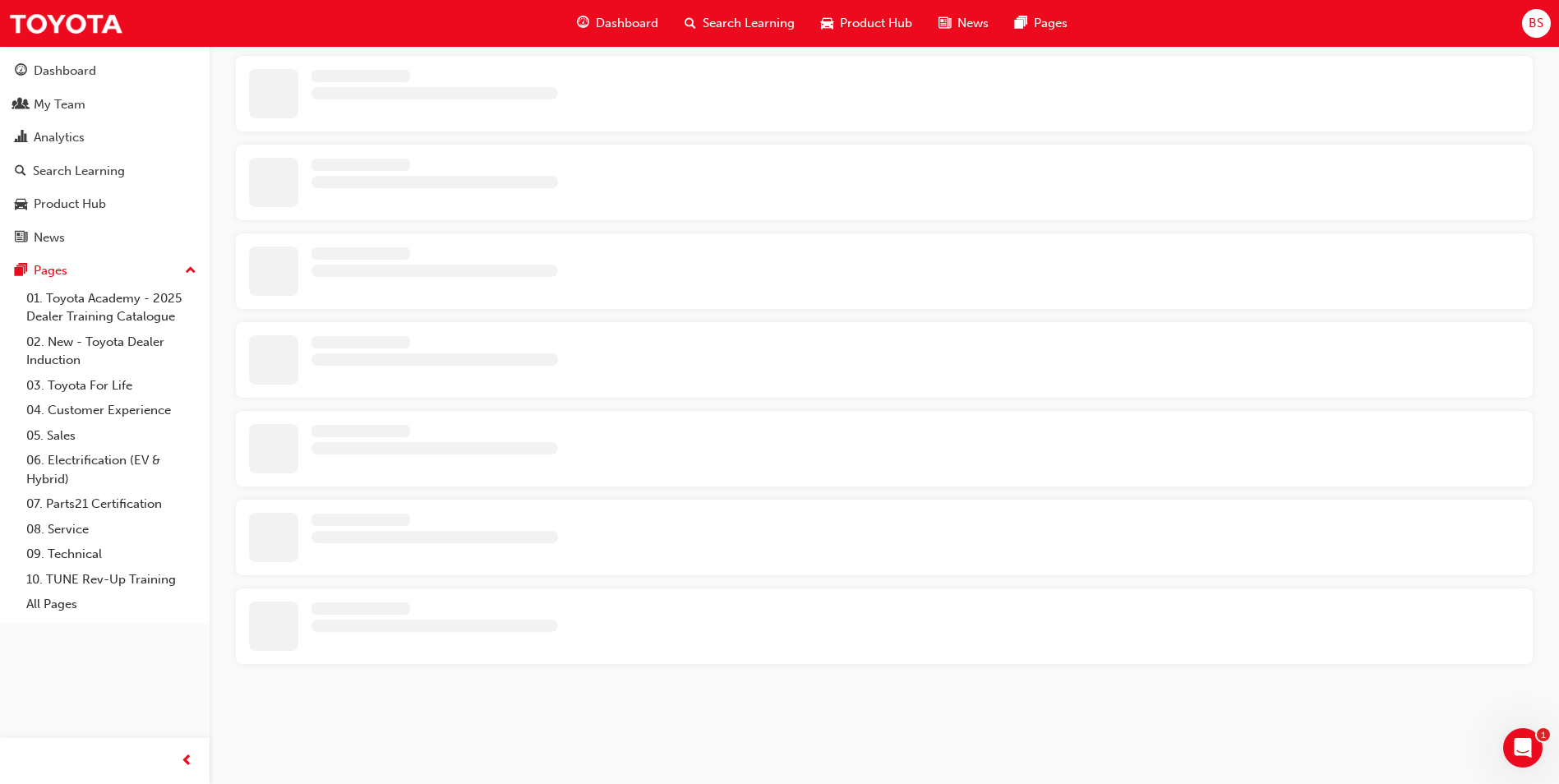 scroll, scrollTop: 522, scrollLeft: 0, axis: vertical 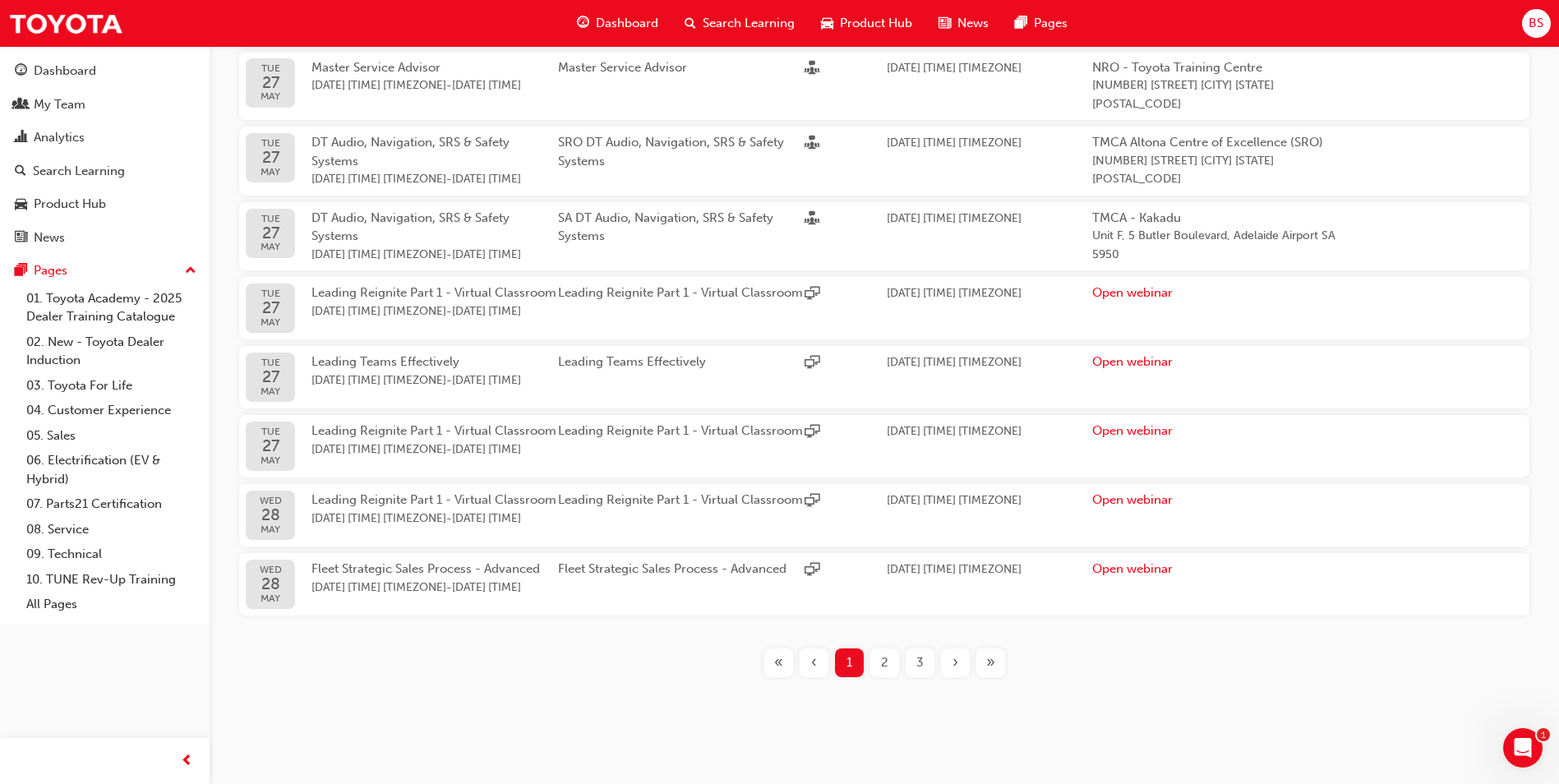 click on "»" at bounding box center (990, 662) 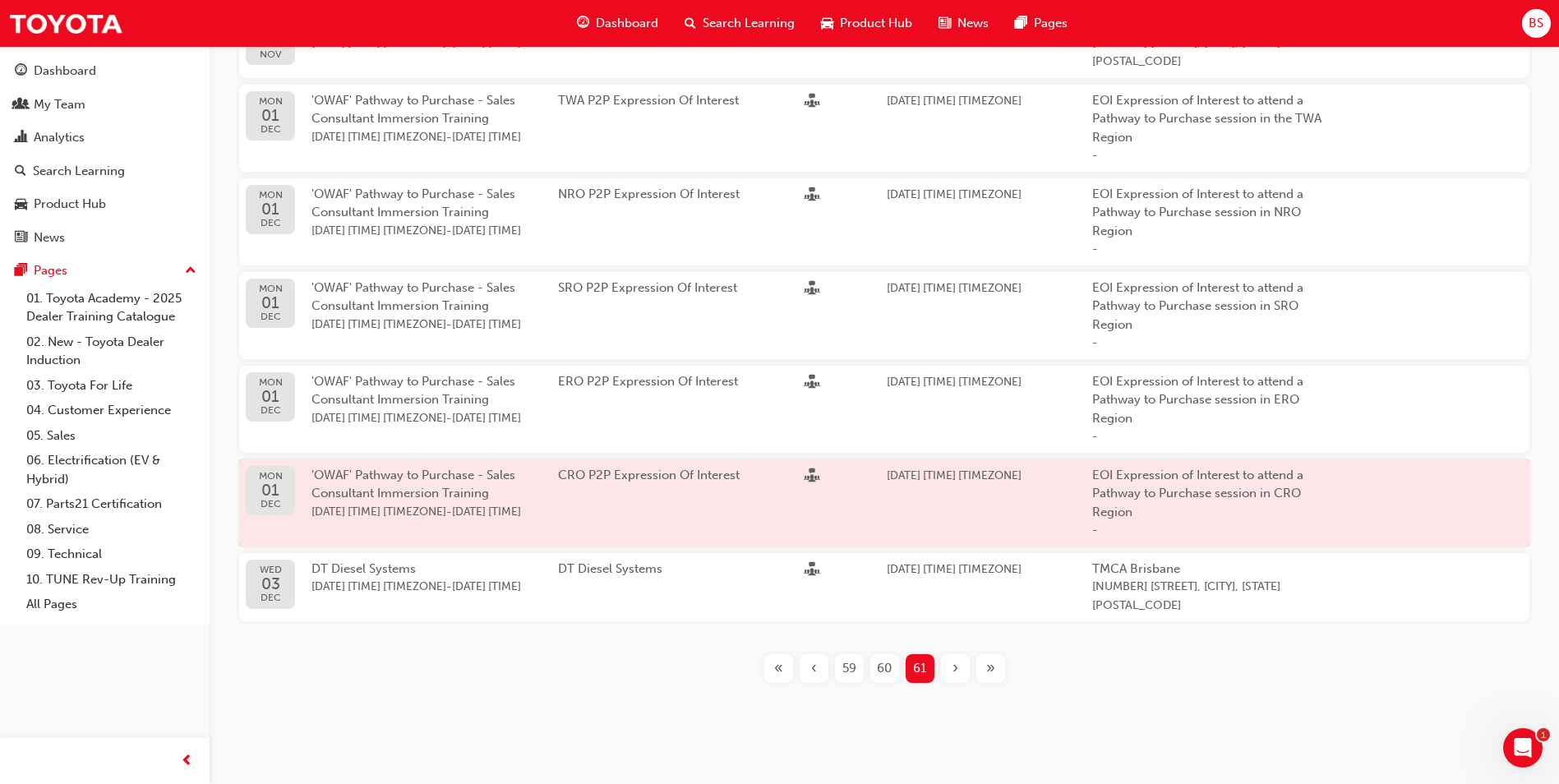 scroll, scrollTop: 408, scrollLeft: 0, axis: vertical 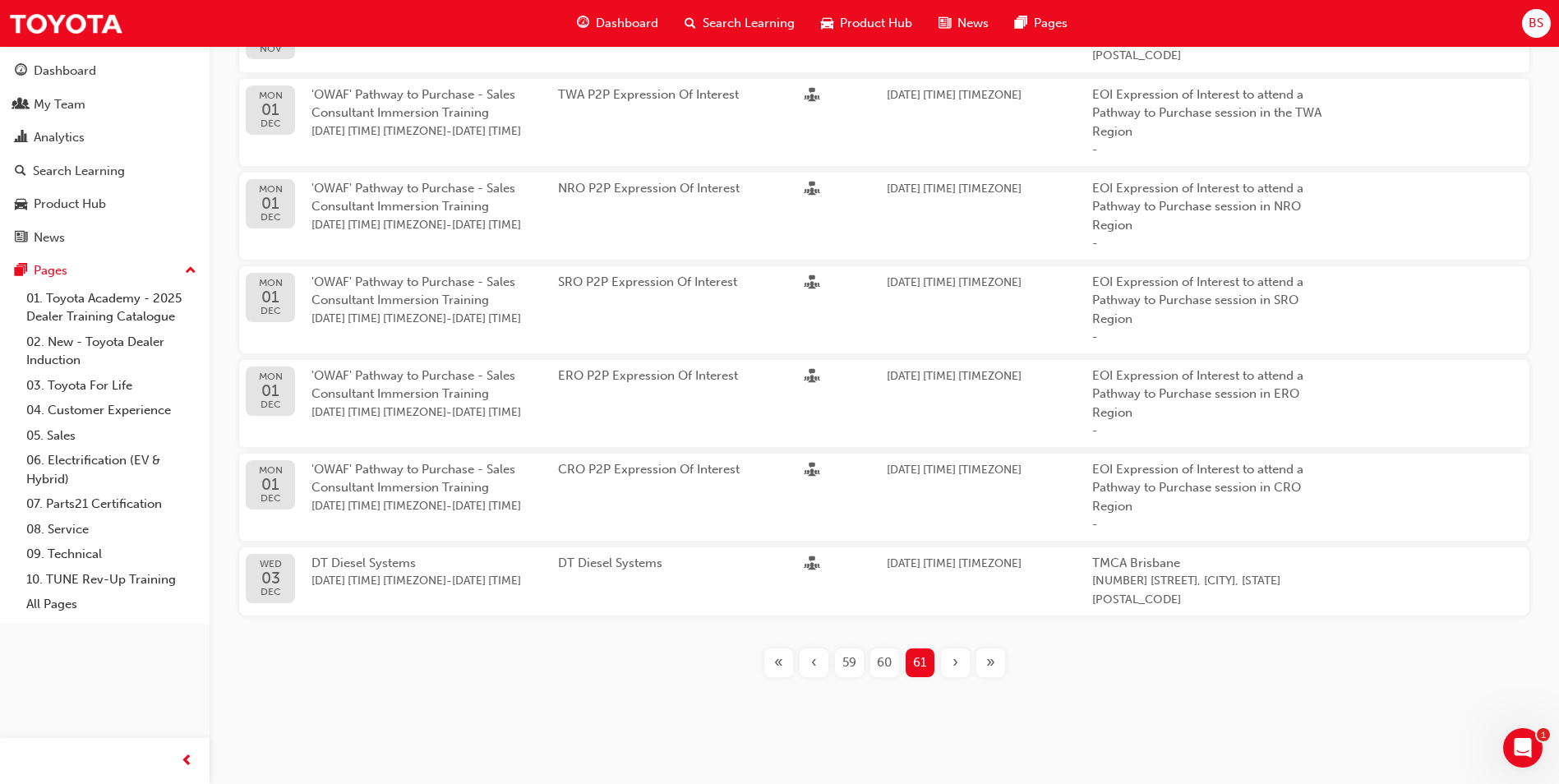 click on "60" at bounding box center (884, 662) 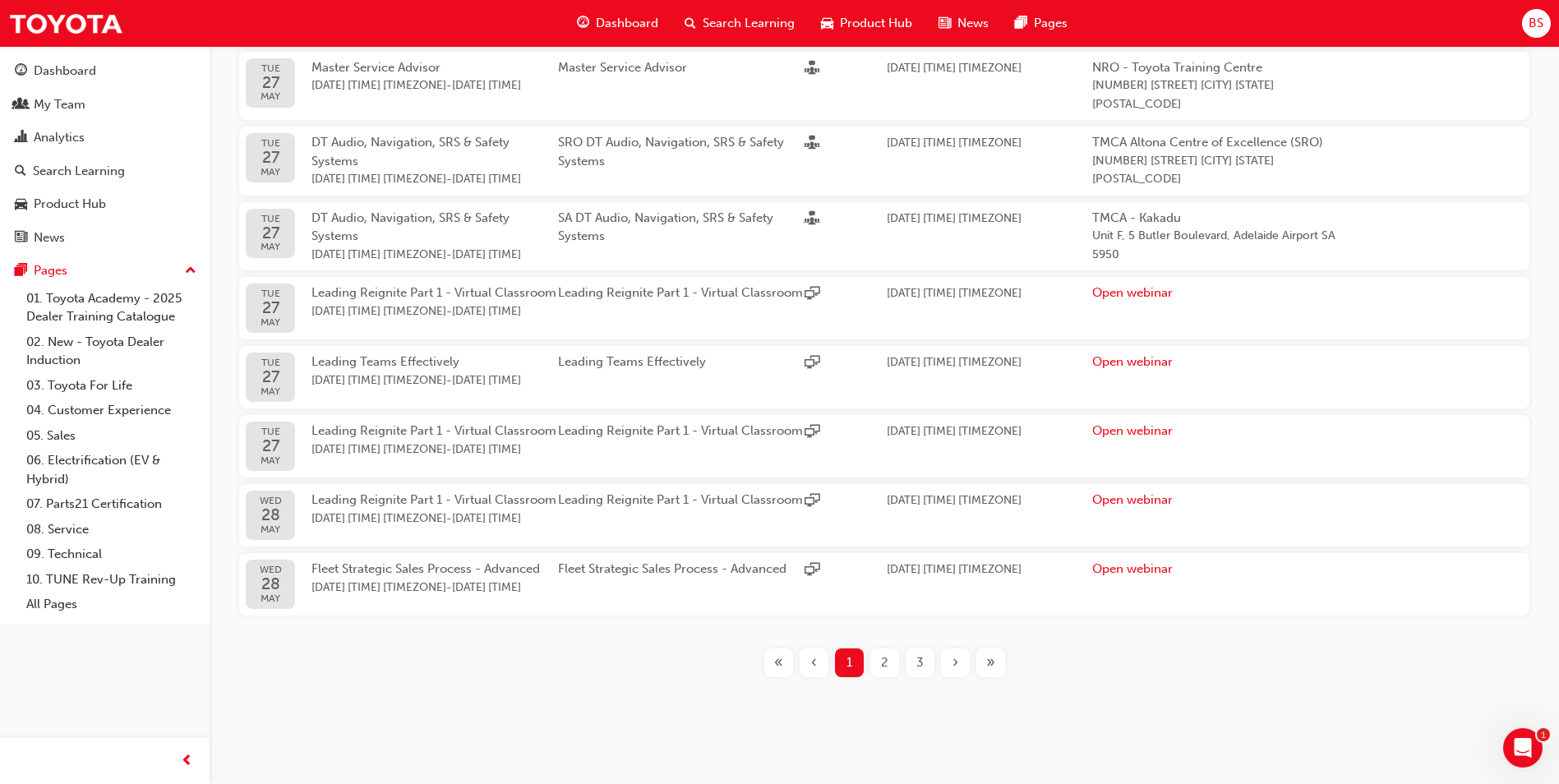 scroll, scrollTop: 522, scrollLeft: 0, axis: vertical 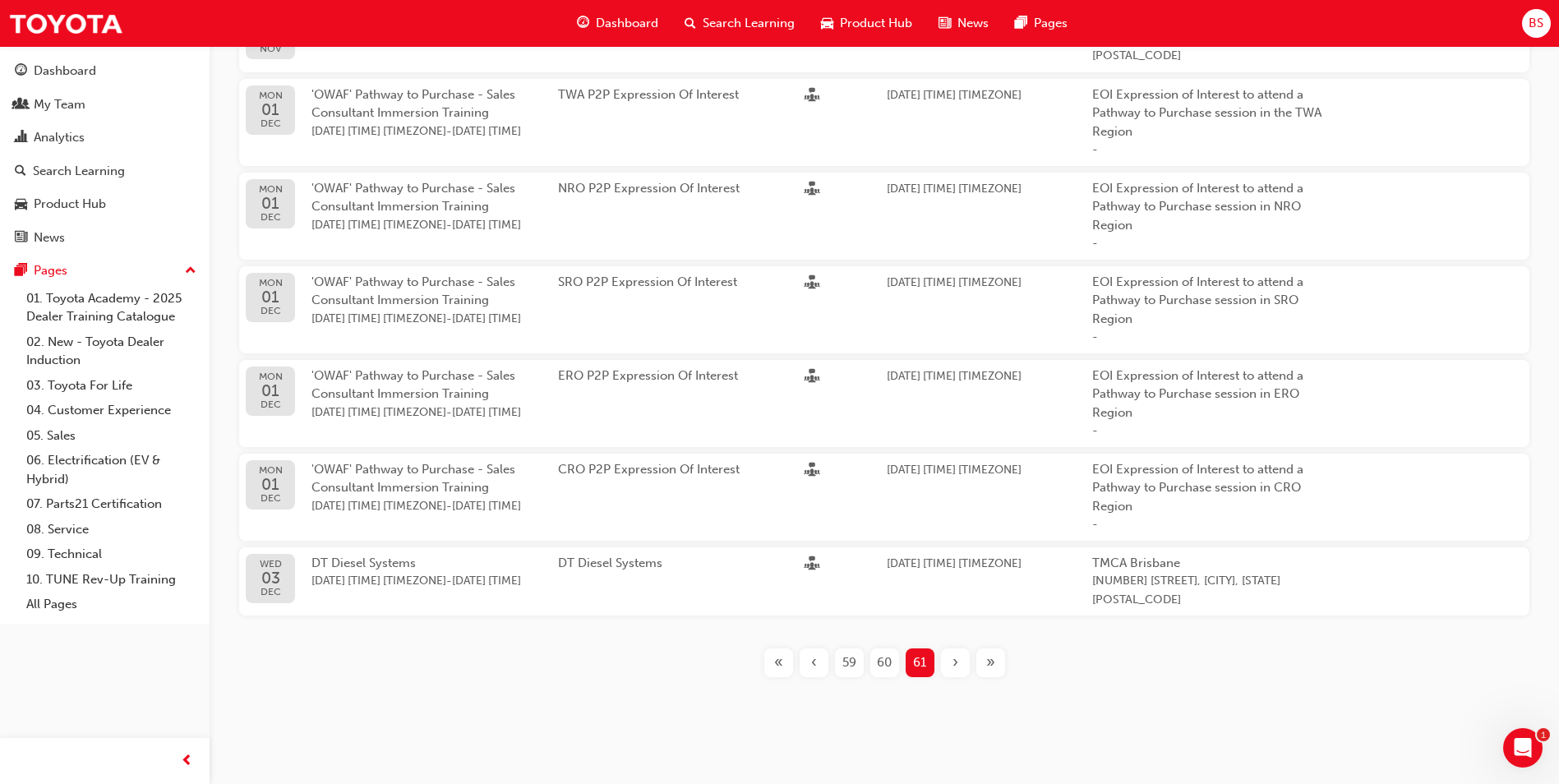 click on "59" at bounding box center (849, 662) 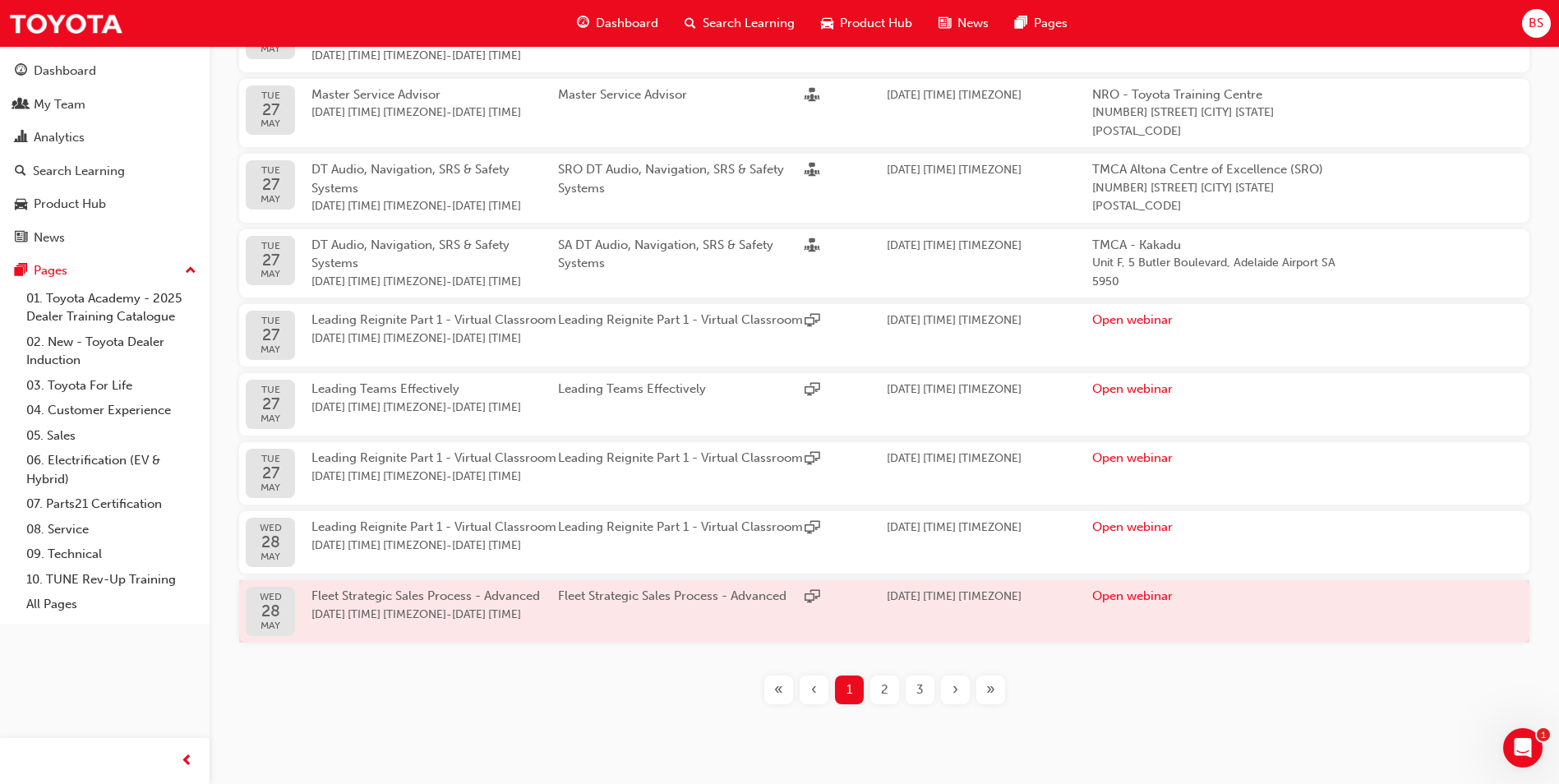 scroll, scrollTop: 0, scrollLeft: 0, axis: both 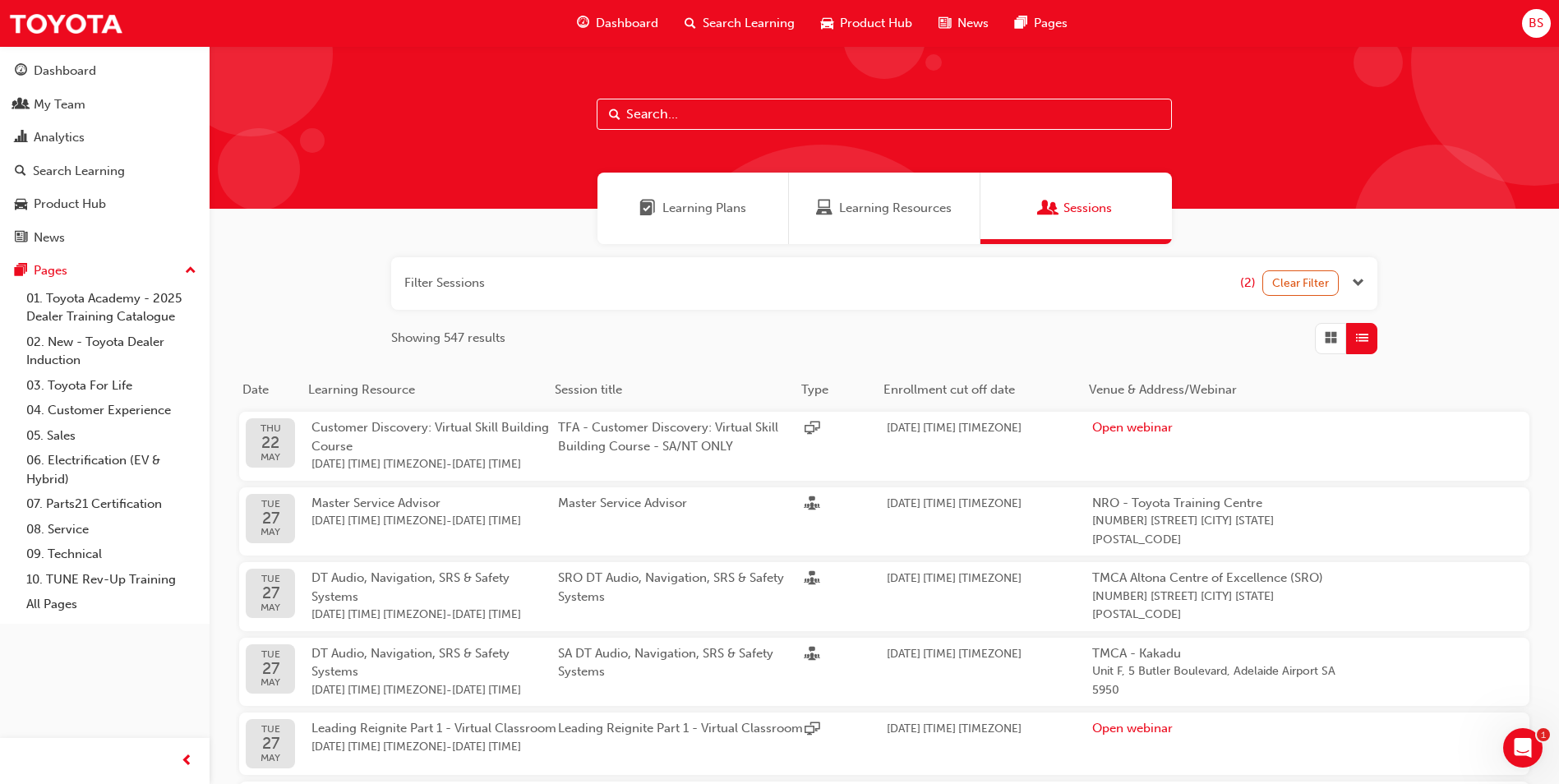 click at bounding box center (884, 114) 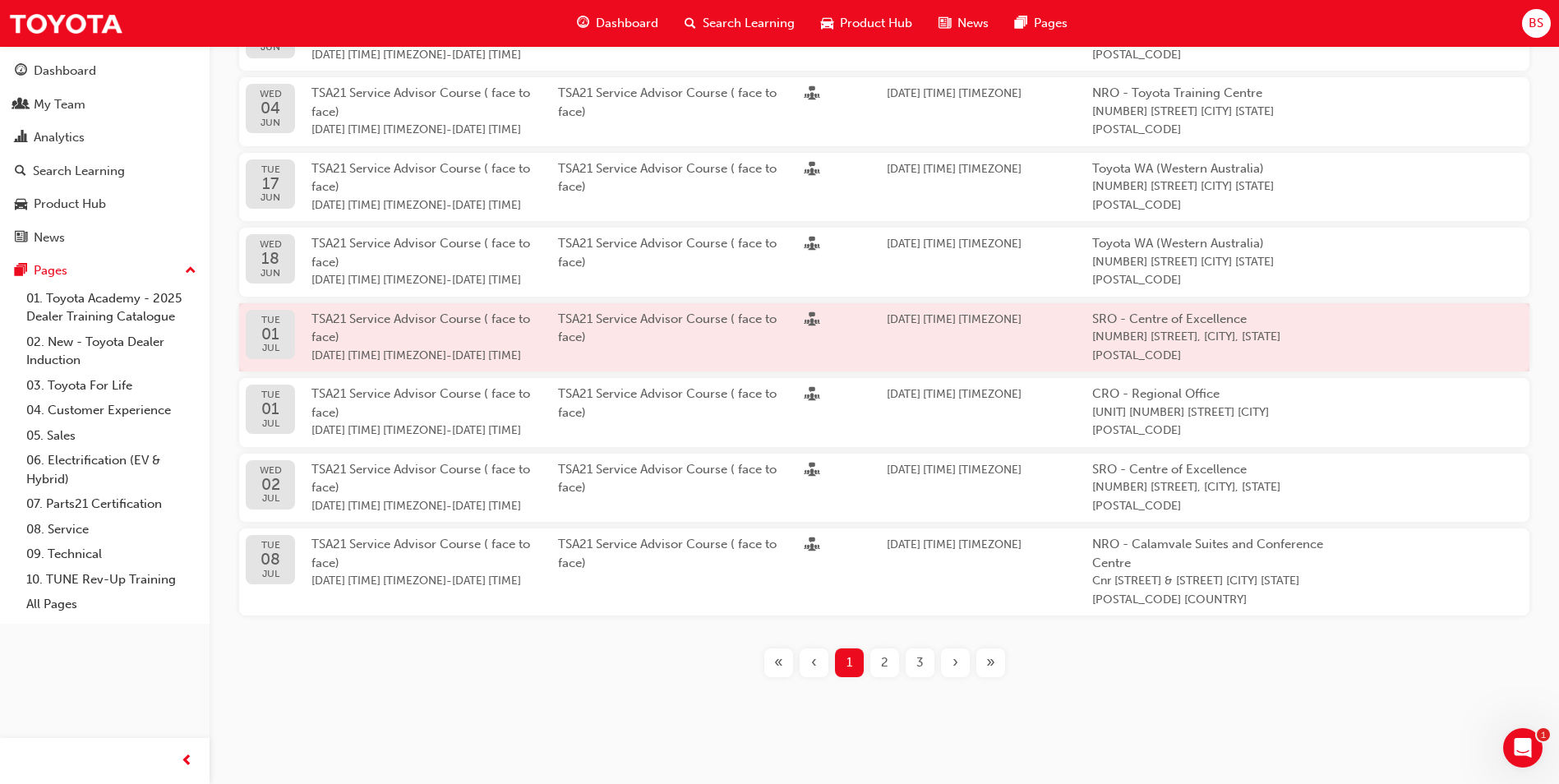 scroll, scrollTop: 615, scrollLeft: 0, axis: vertical 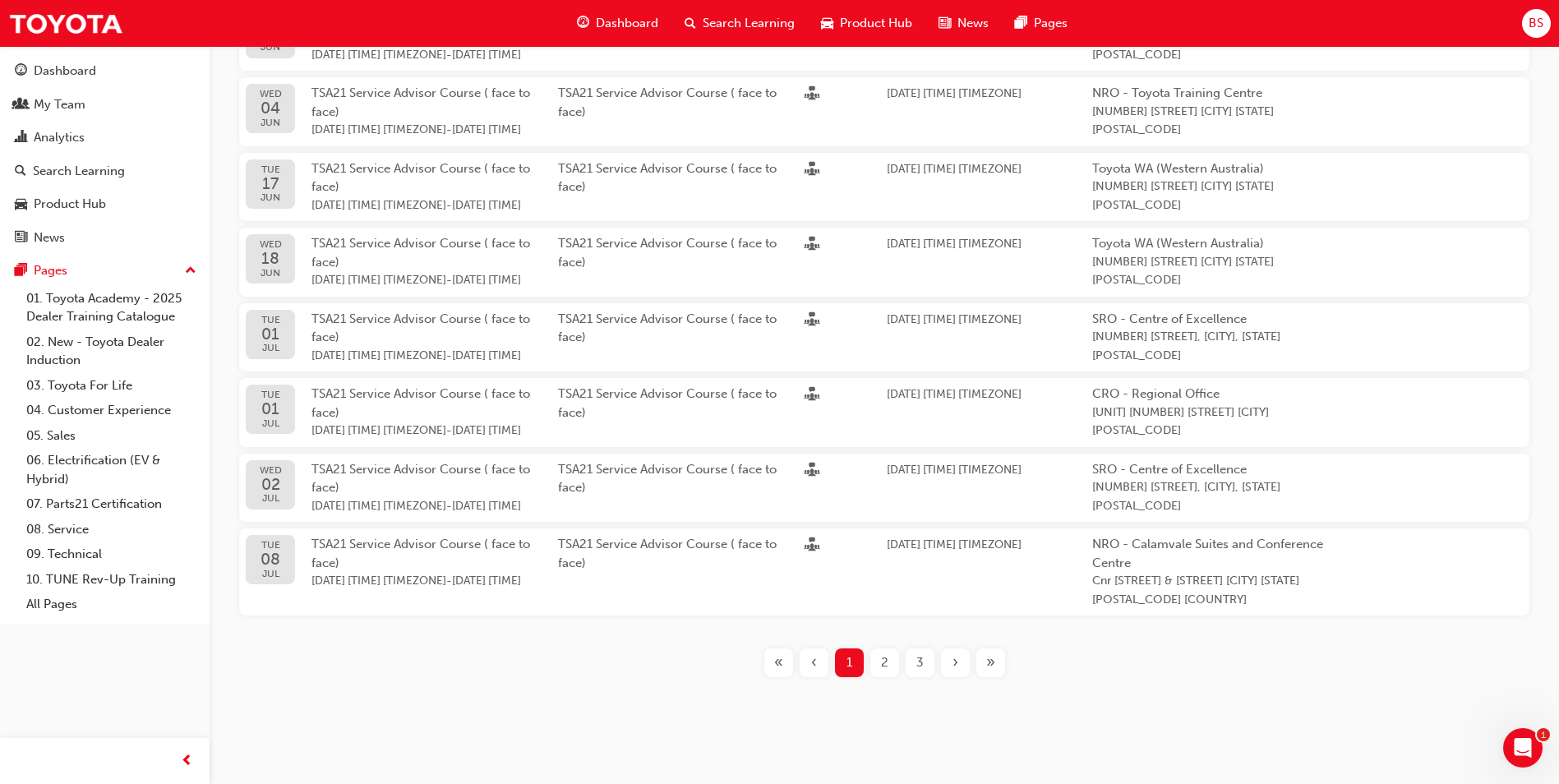 type on "tsa21" 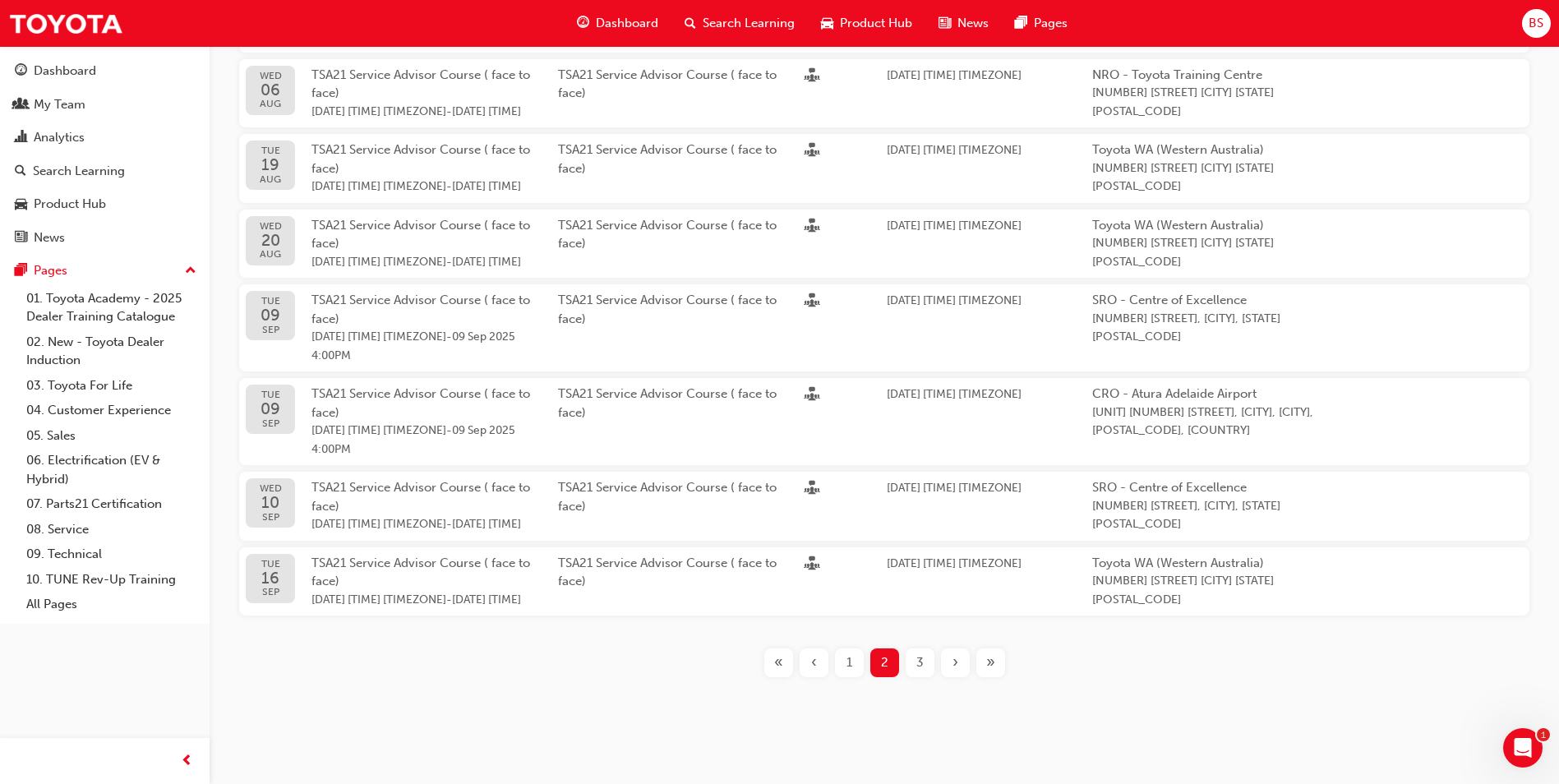 scroll, scrollTop: 533, scrollLeft: 0, axis: vertical 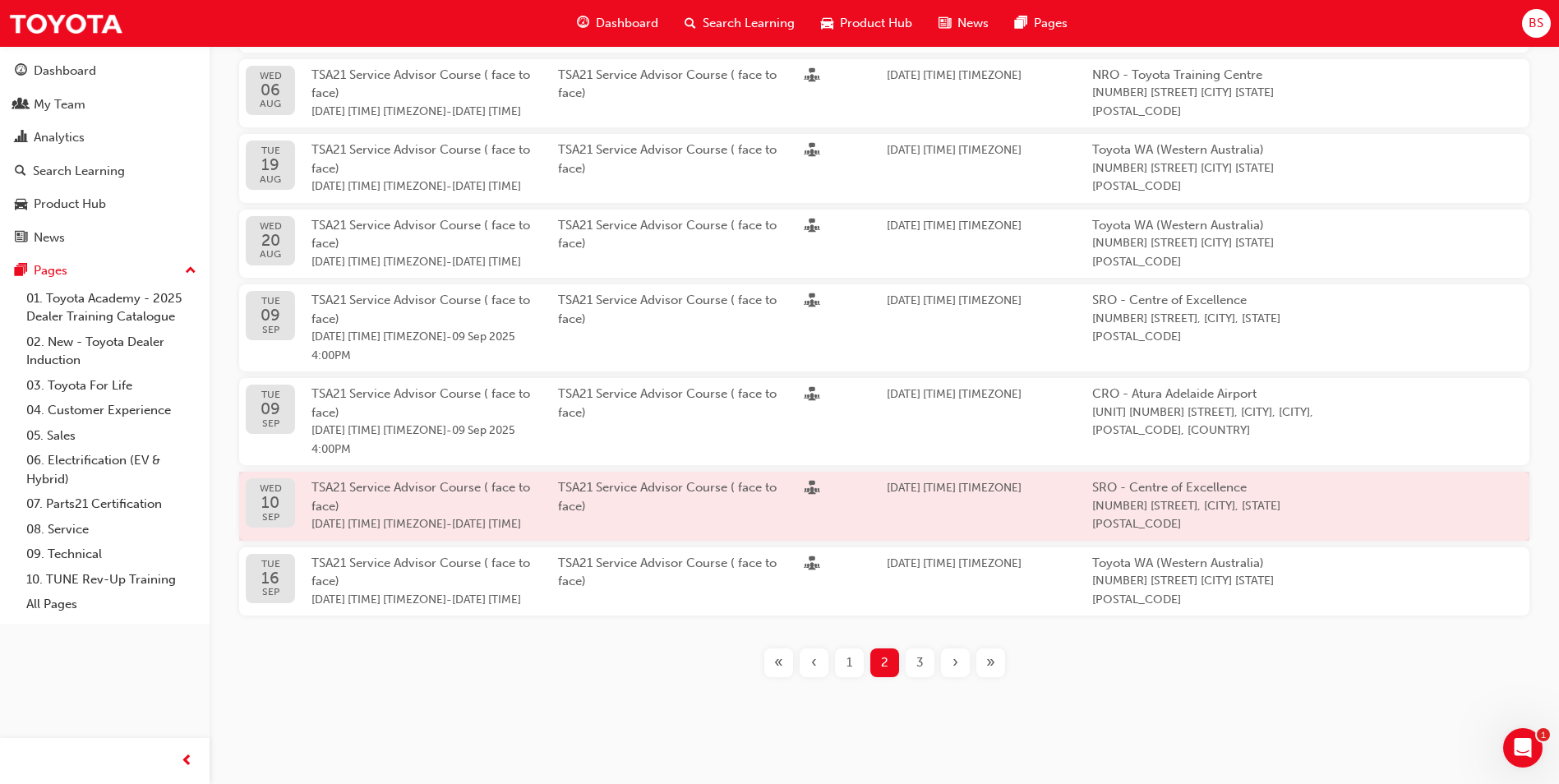 click on "TSA21 Service Advisor Course ( face to face) [DATE] [TIME] [TIMEZONE]  -  [DATE] [TIME]" at bounding box center [435, 506] 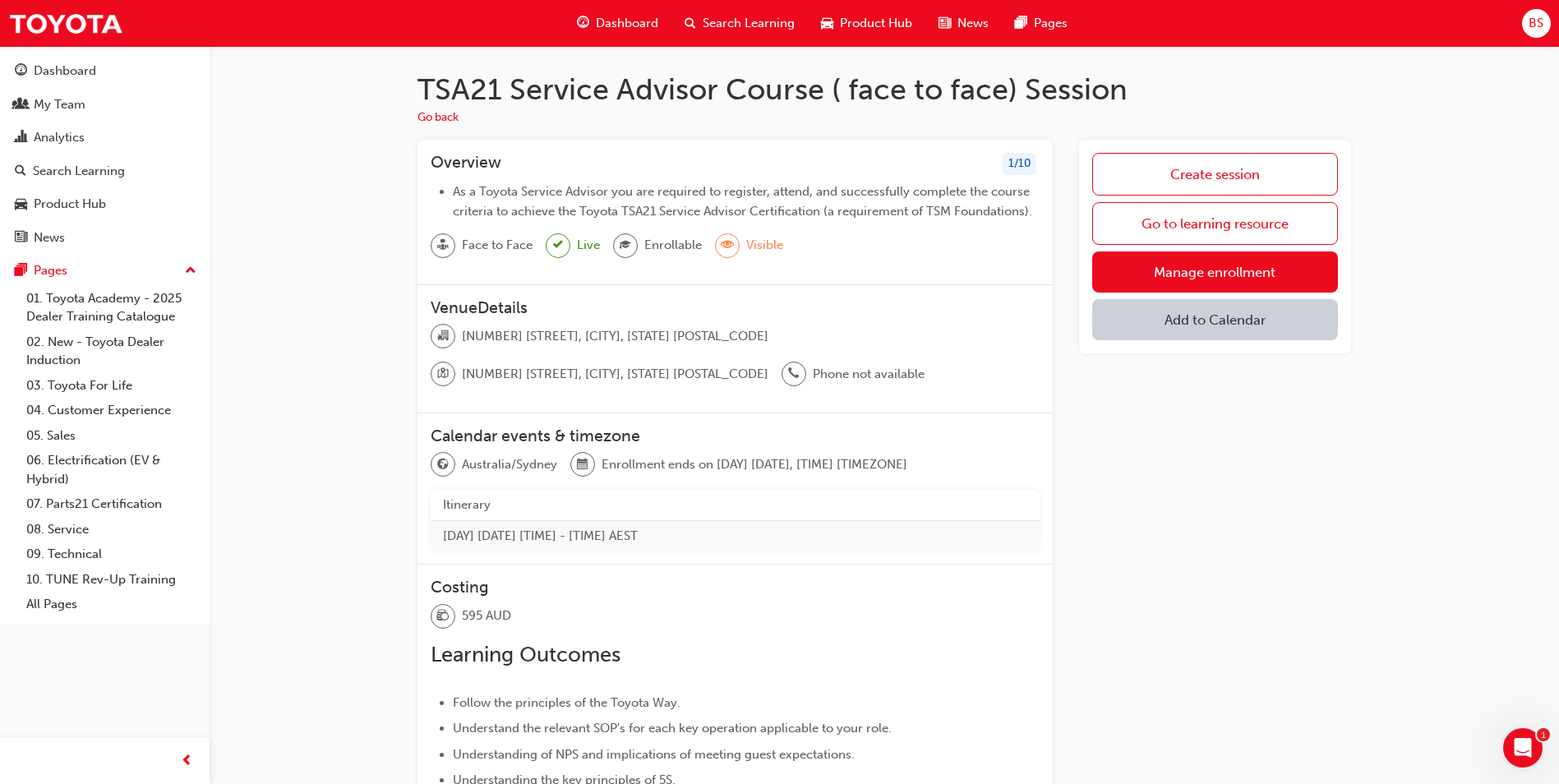 scroll, scrollTop: 0, scrollLeft: 0, axis: both 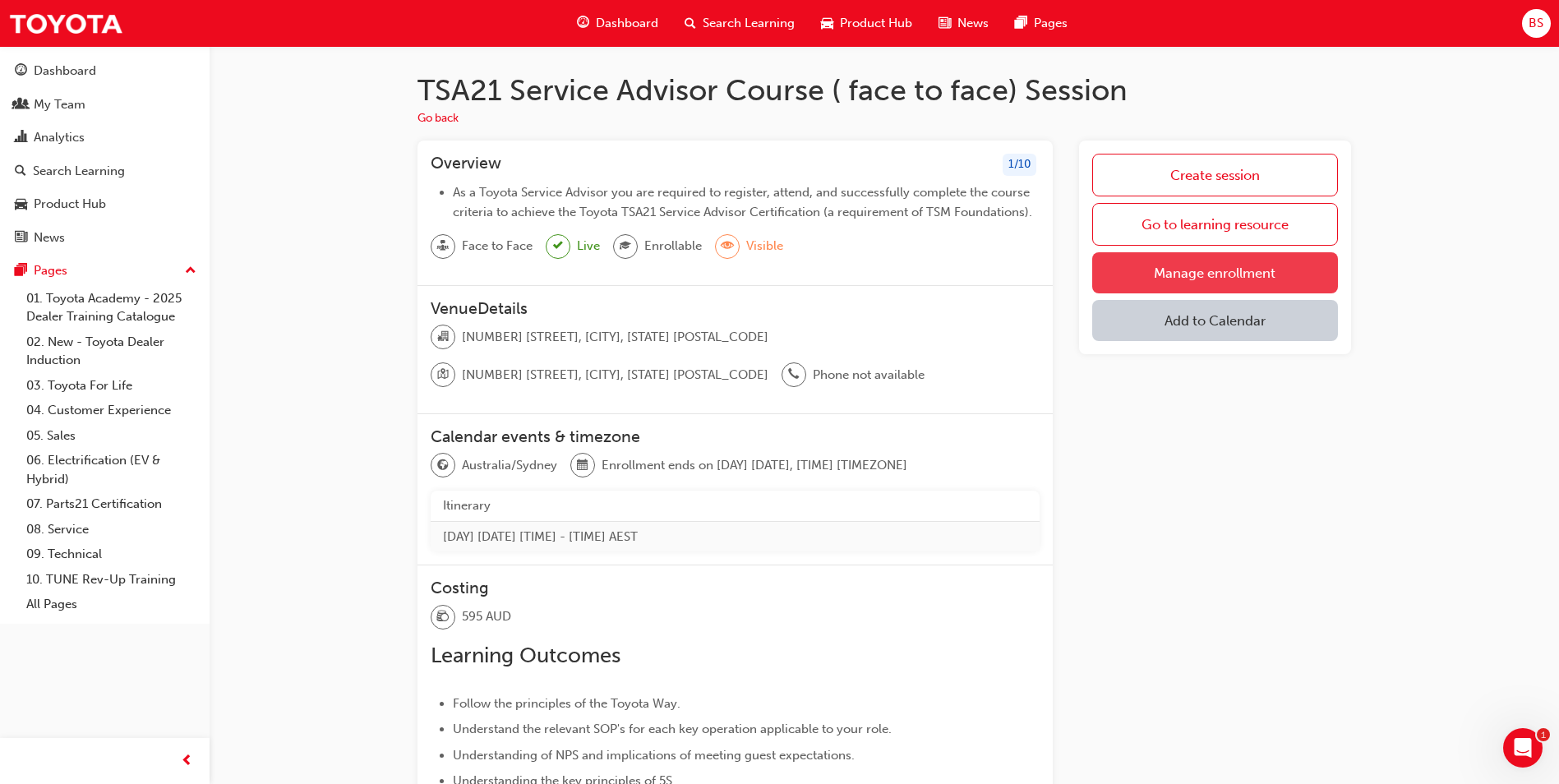 click on "Manage enrollment" at bounding box center (1215, 273) 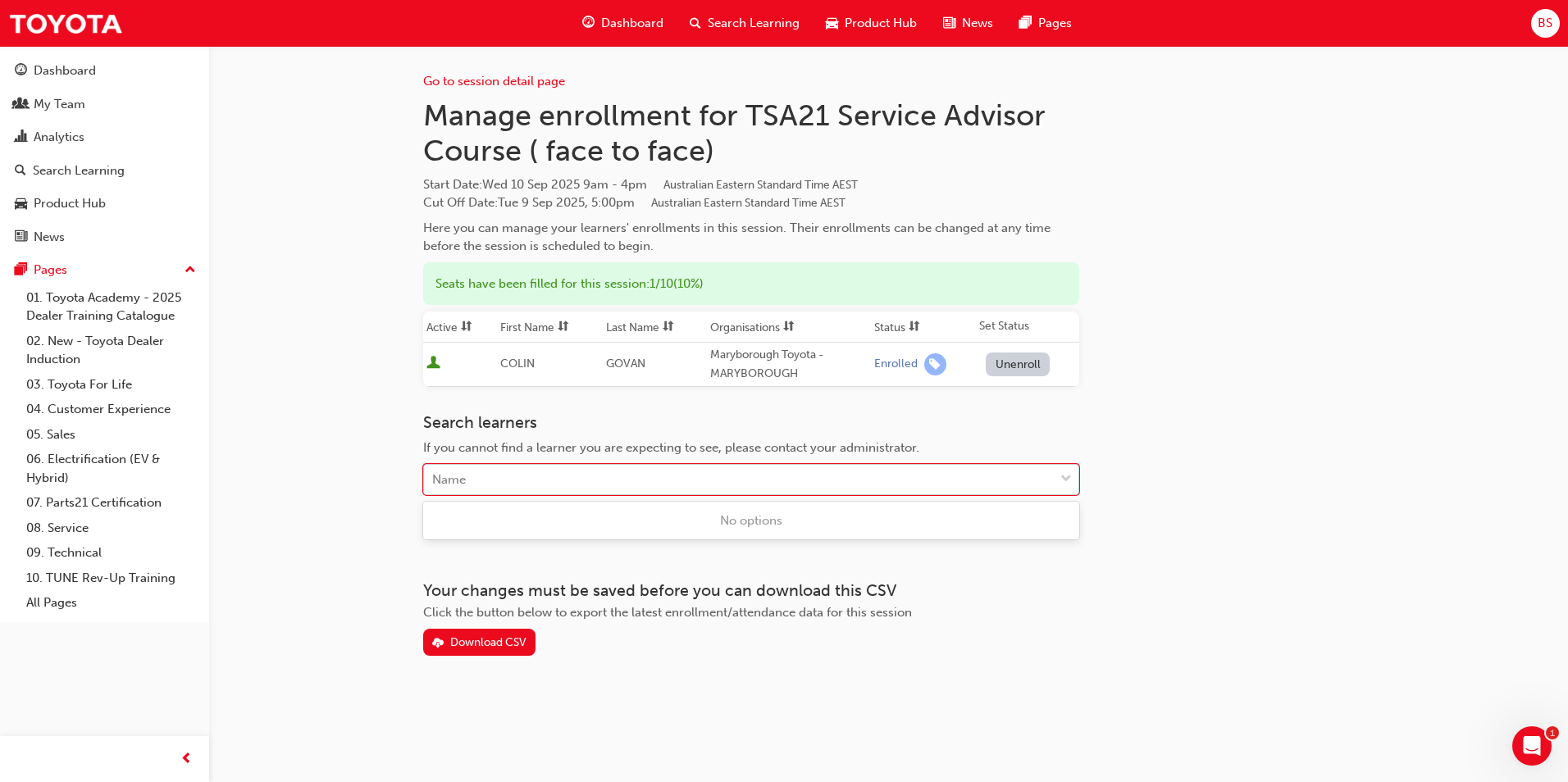 click on "Name" at bounding box center [739, 480] 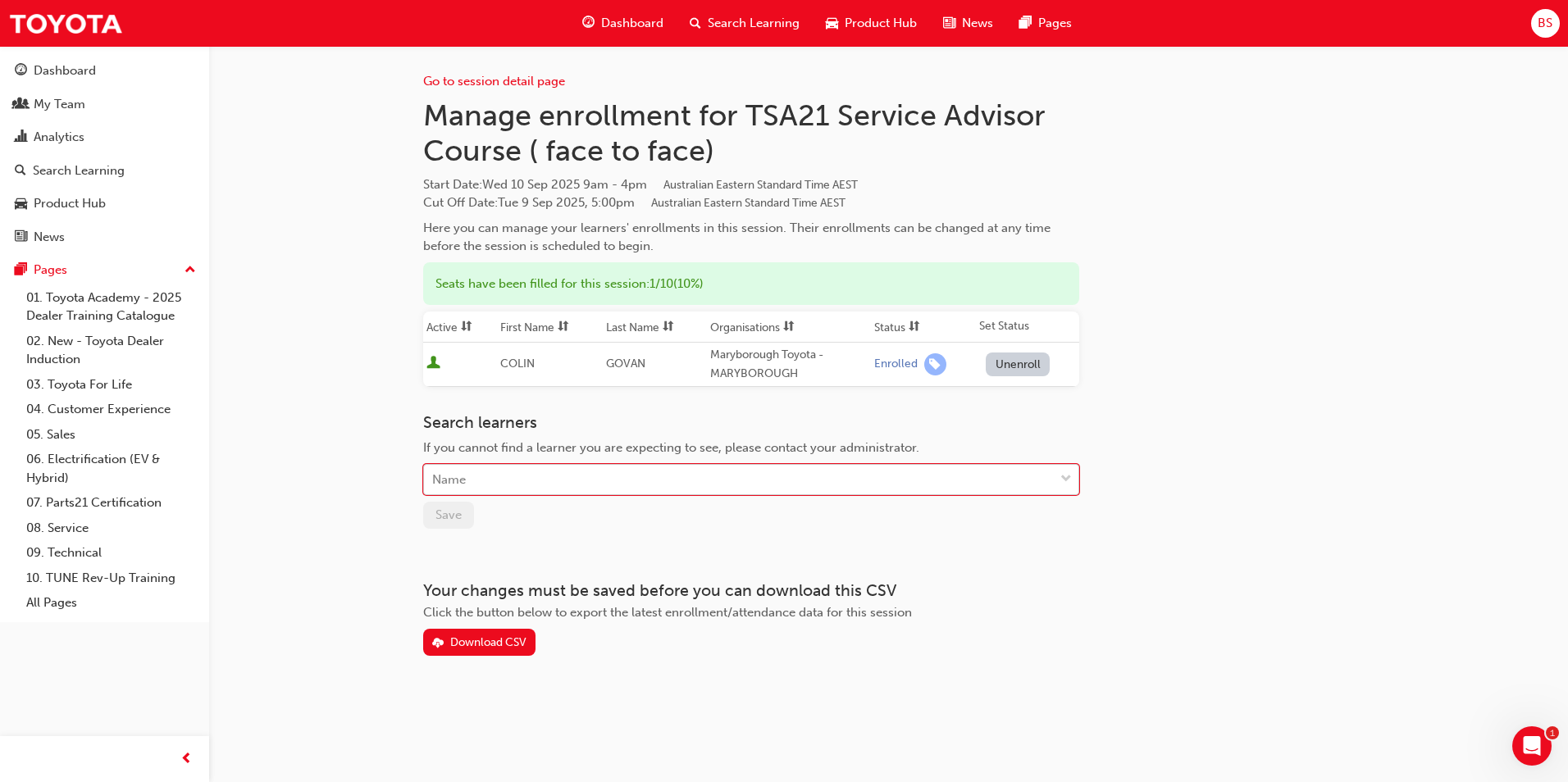 click on "Name" at bounding box center (739, 480) 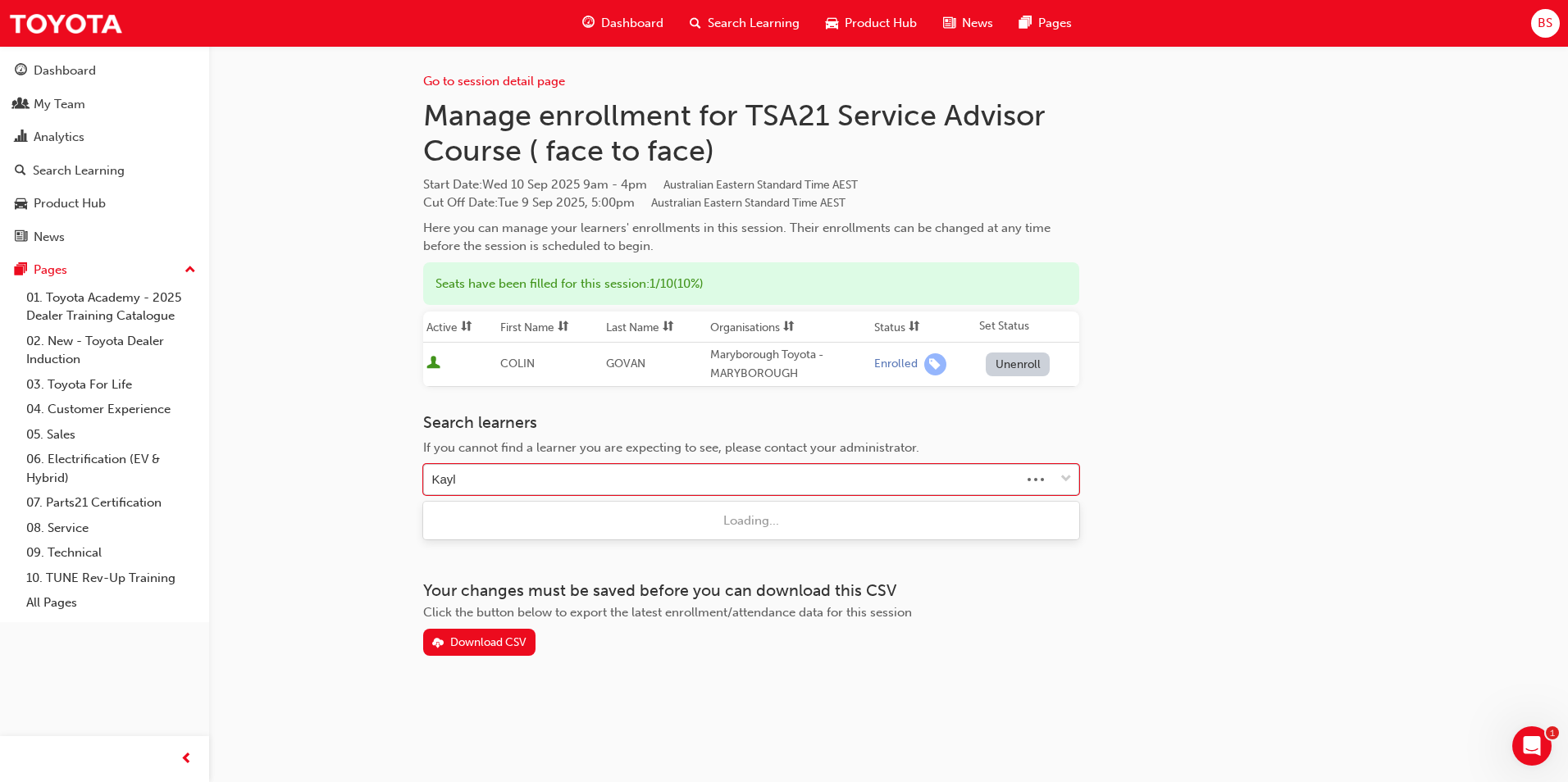 type on "Kayla" 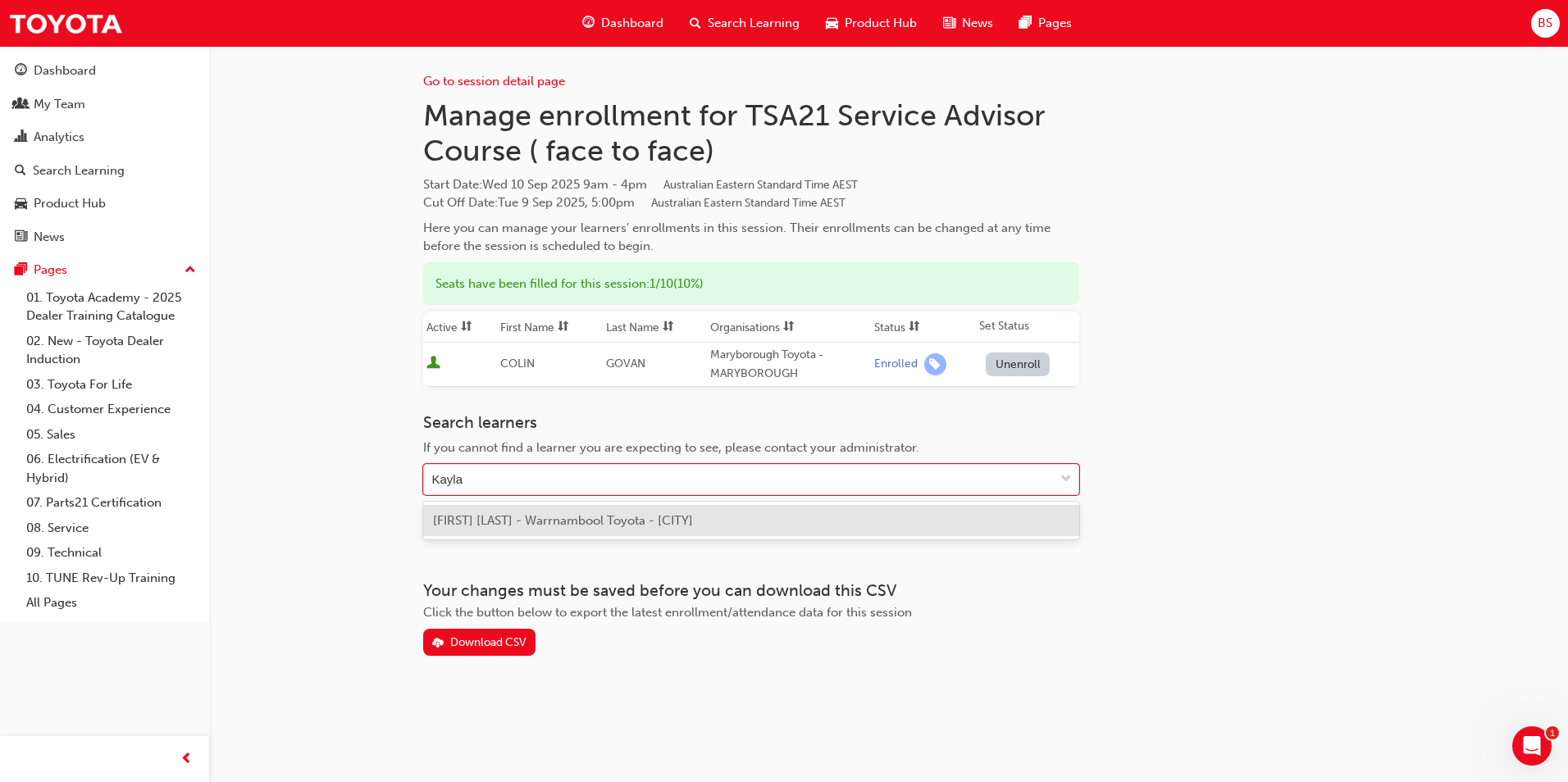 click on "[FIRST] [LAST] - Warrnambool Toyota - [CITY]" at bounding box center (563, 521) 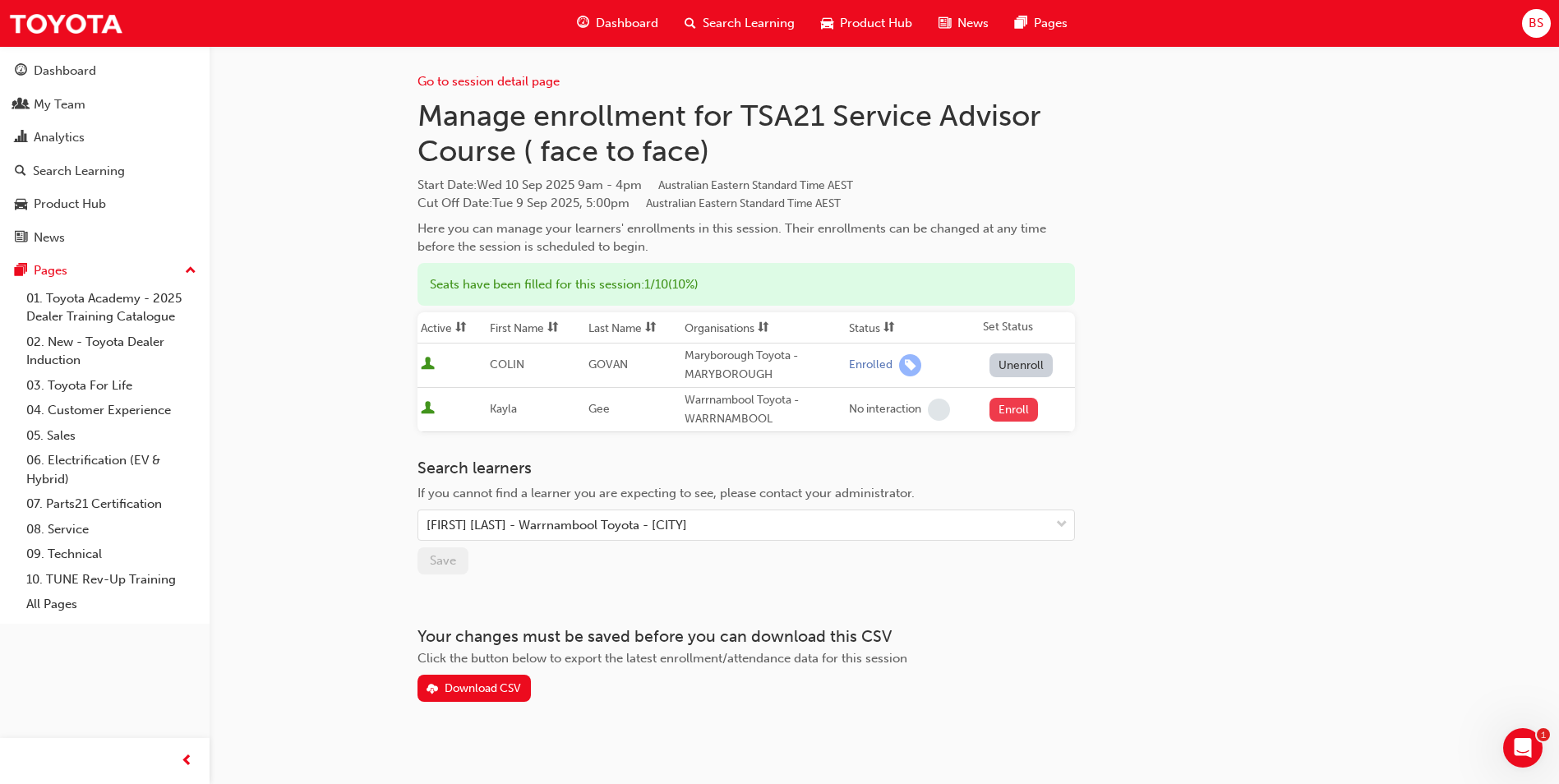 click on "Enroll" at bounding box center (1014, 409) 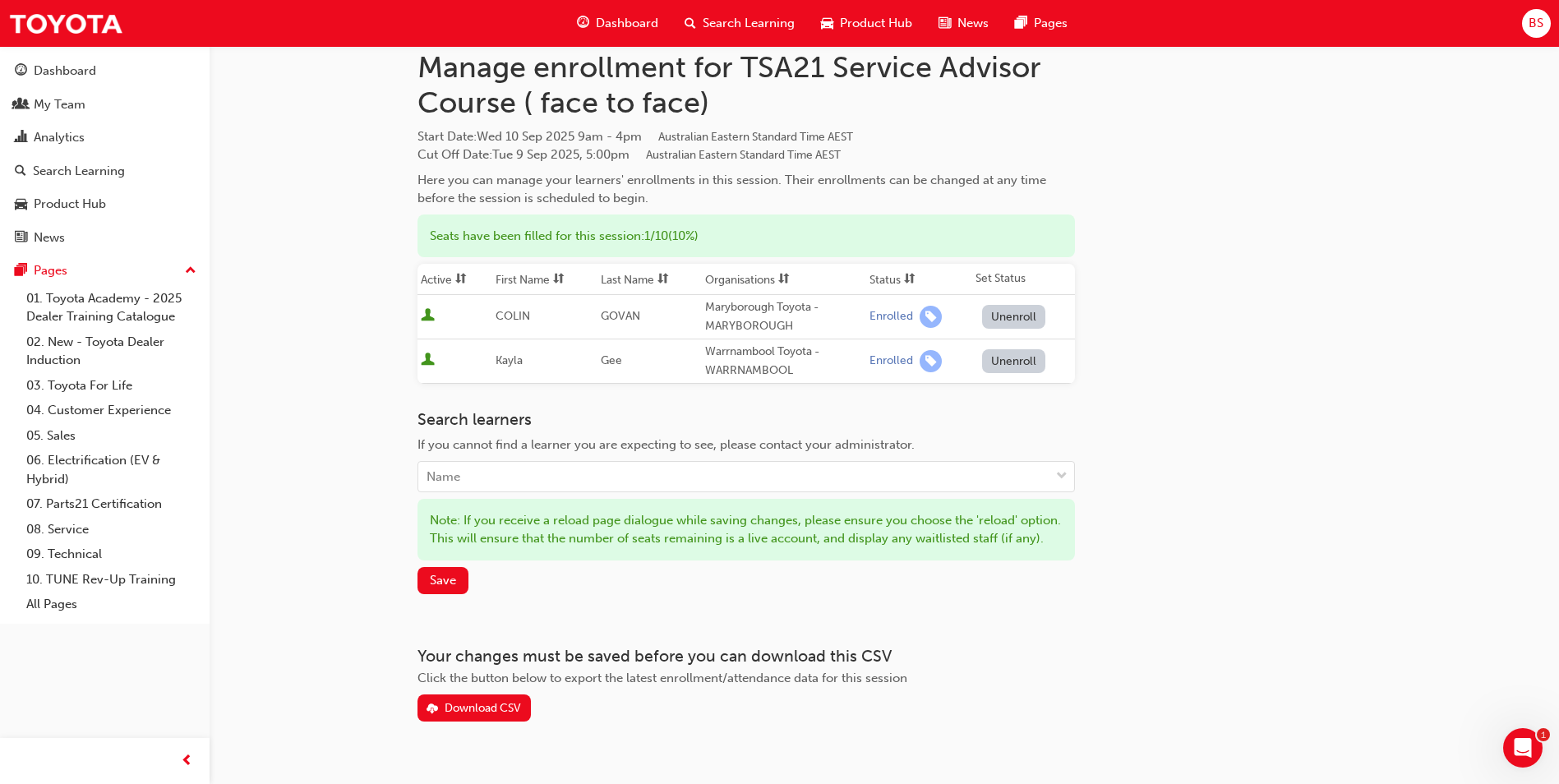 scroll, scrollTop: 0, scrollLeft: 0, axis: both 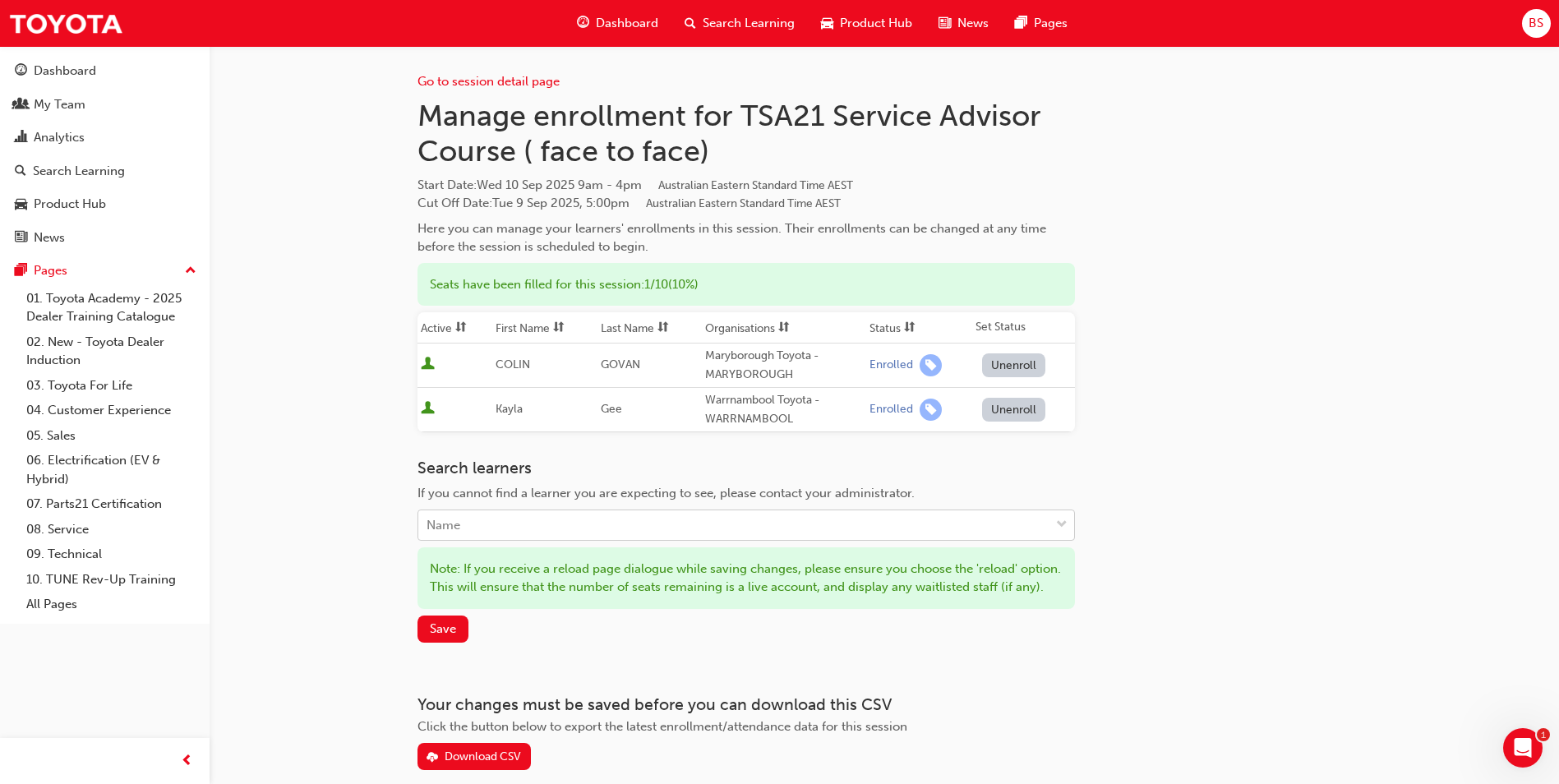 drag, startPoint x: 512, startPoint y: 534, endPoint x: 495, endPoint y: 535, distance: 17.029386 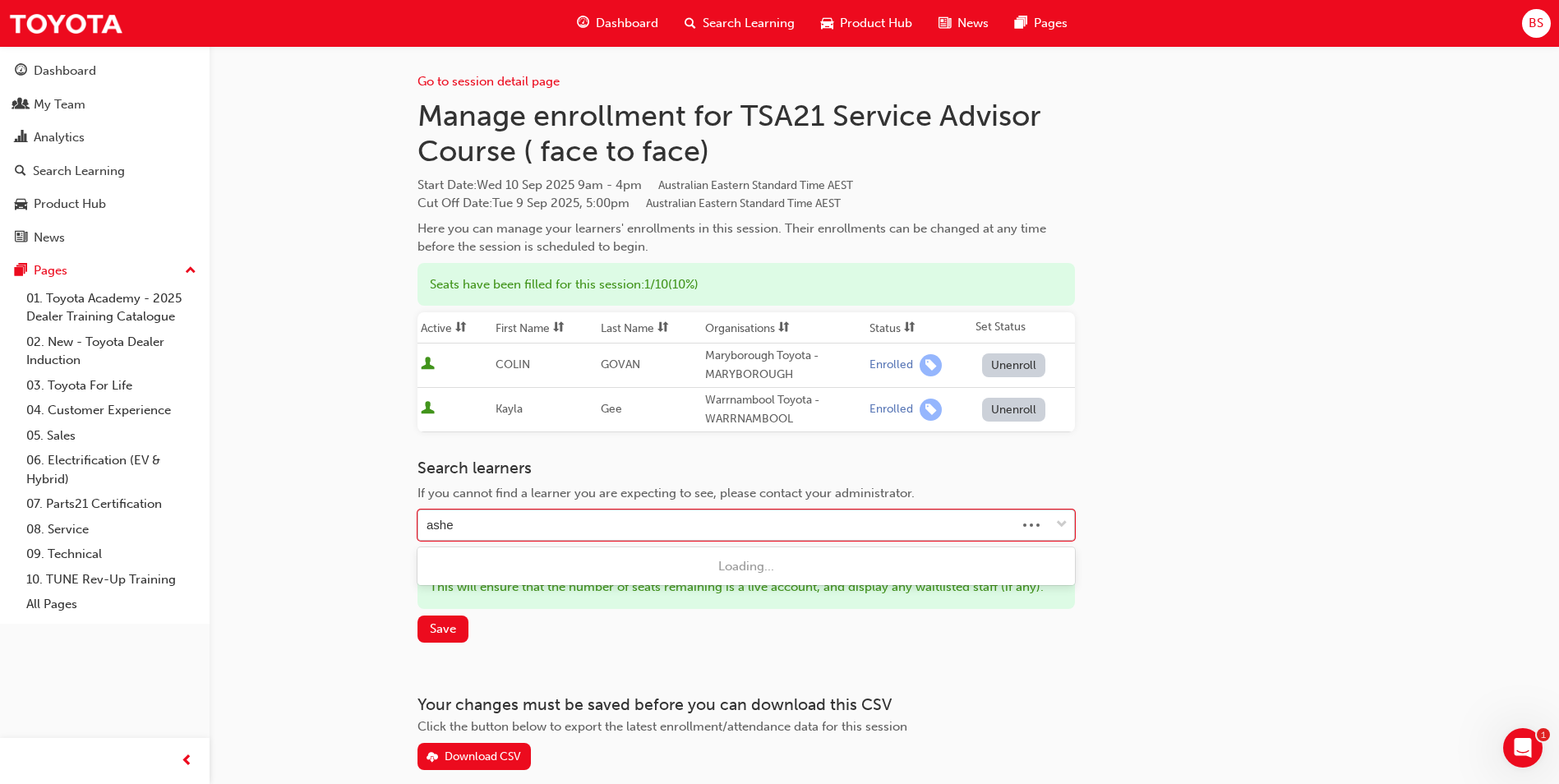 type on "ashes" 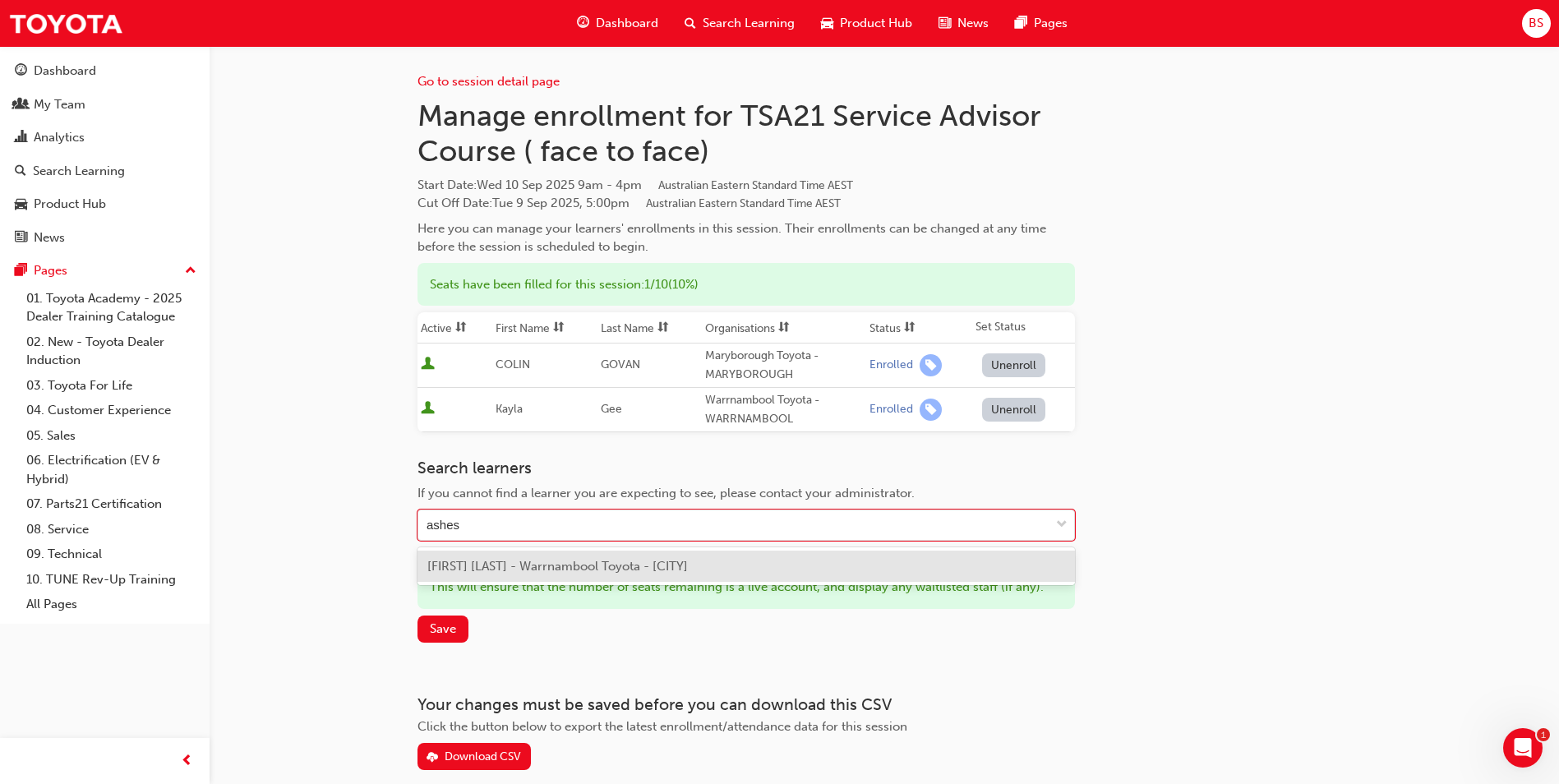 click on "[FIRST] [LAST] - Warrnambool Toyota - [CITY]" at bounding box center [557, 566] 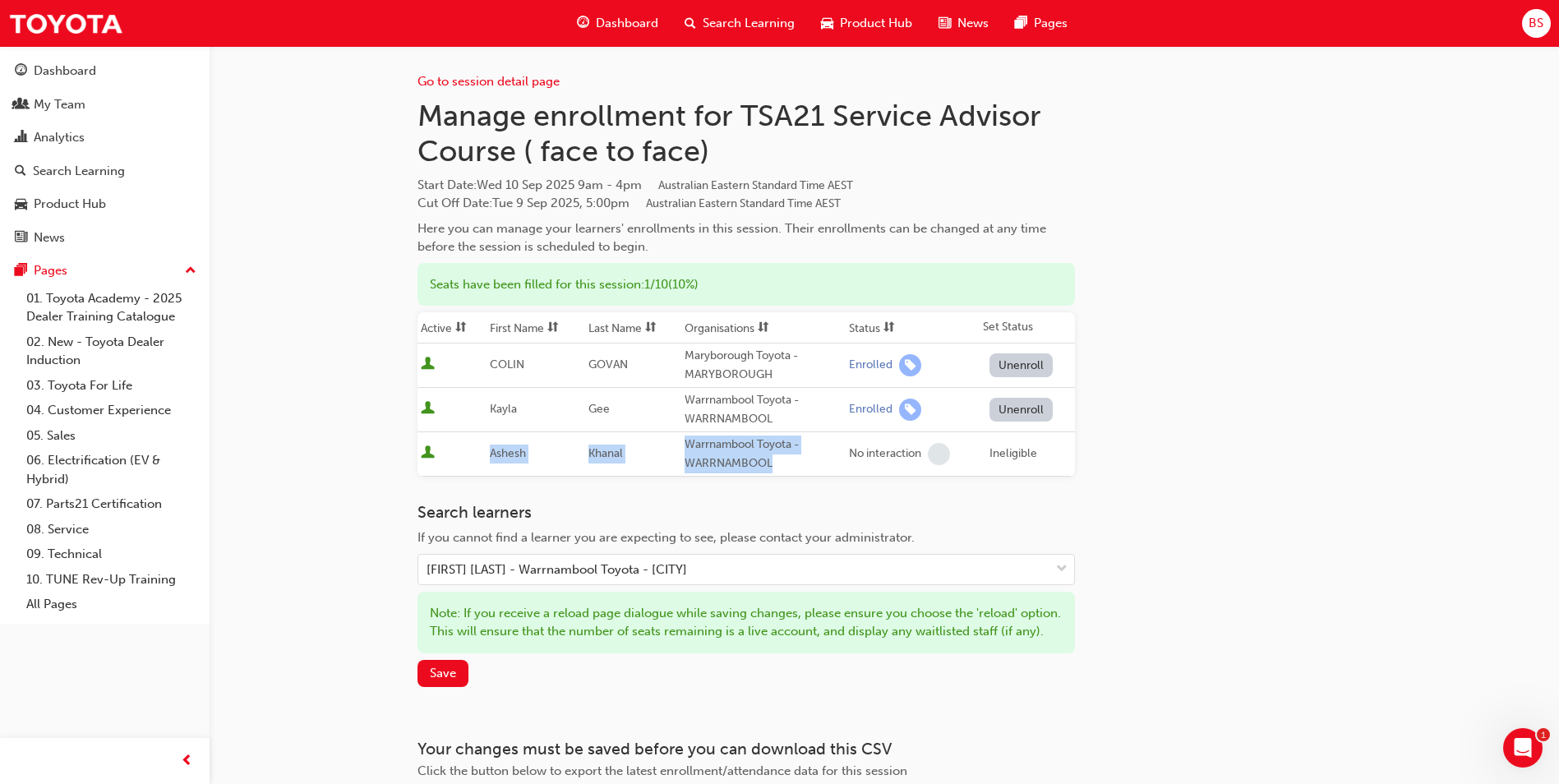 drag, startPoint x: 773, startPoint y: 459, endPoint x: 489, endPoint y: 451, distance: 284.11265 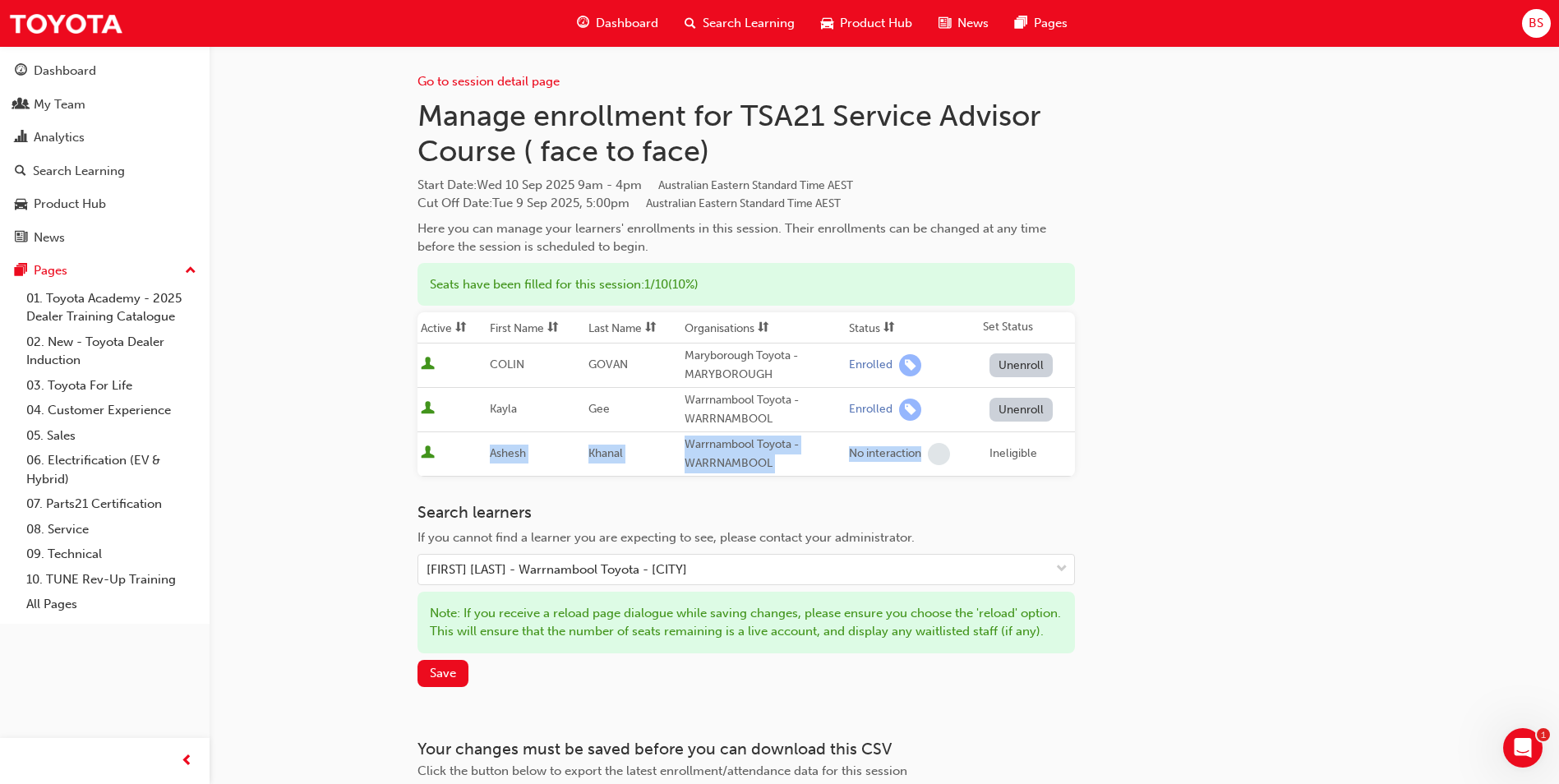 drag, startPoint x: 964, startPoint y: 447, endPoint x: 1075, endPoint y: 414, distance: 115.80155 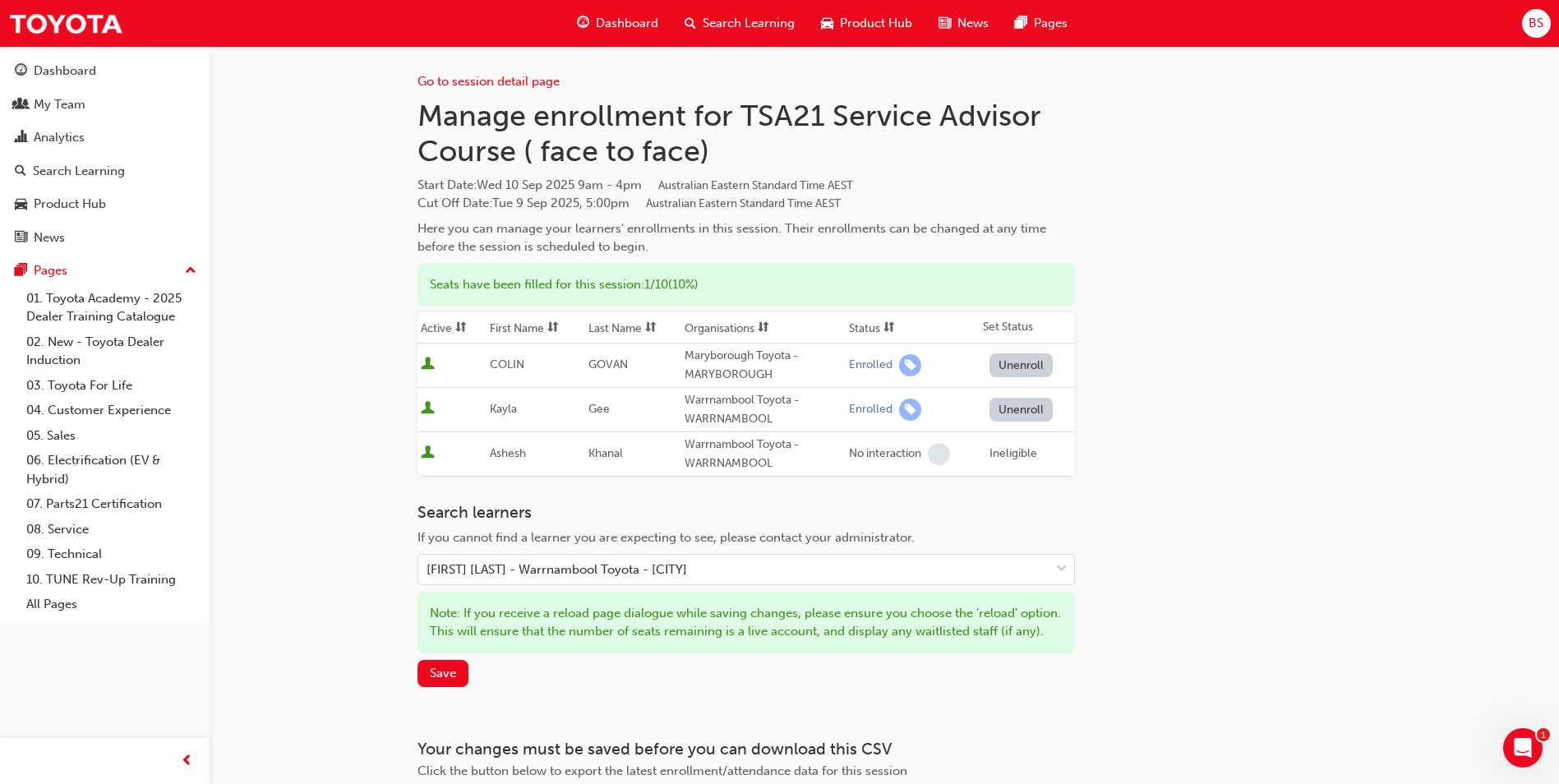 click on "Go to session detail page Manage enrollment for TSA21 Service Advisor Course ( face to face) Start Date :  [DAY] [DATE]   [TIME] - [TIME]   [TIMEZONE] [TIMEZONE] Cut Off Date :  [DAY] [DATE], [TIME]   [TIMEZONE] [TIMEZONE] Here you can manage your learners' enrollments in this session. Their enrollments can be changed at any time before the session is scheduled to begin. Seats have been filled for this session :  1 / 10  ( 10% ) Active First Name Last Name Organisations Status Set Status [FIRST] [LAST] [CITY] [STATE] - [STATE] Enrolled Unenroll [FIRST] [LAST] [CITY] [STATE] - [STATE] Enrolled Unenroll [FIRST] [LAST] [CITY] [STATE] - [STATE] No interaction Ineligible Search learners If you cannot find a learner you are expecting to see, please contact your administrator. [FIRST] [LAST] - [CITY] [STATE] - [STATE] Save Your changes must be saved before you can download this CSV Download CSV" at bounding box center [884, 430] 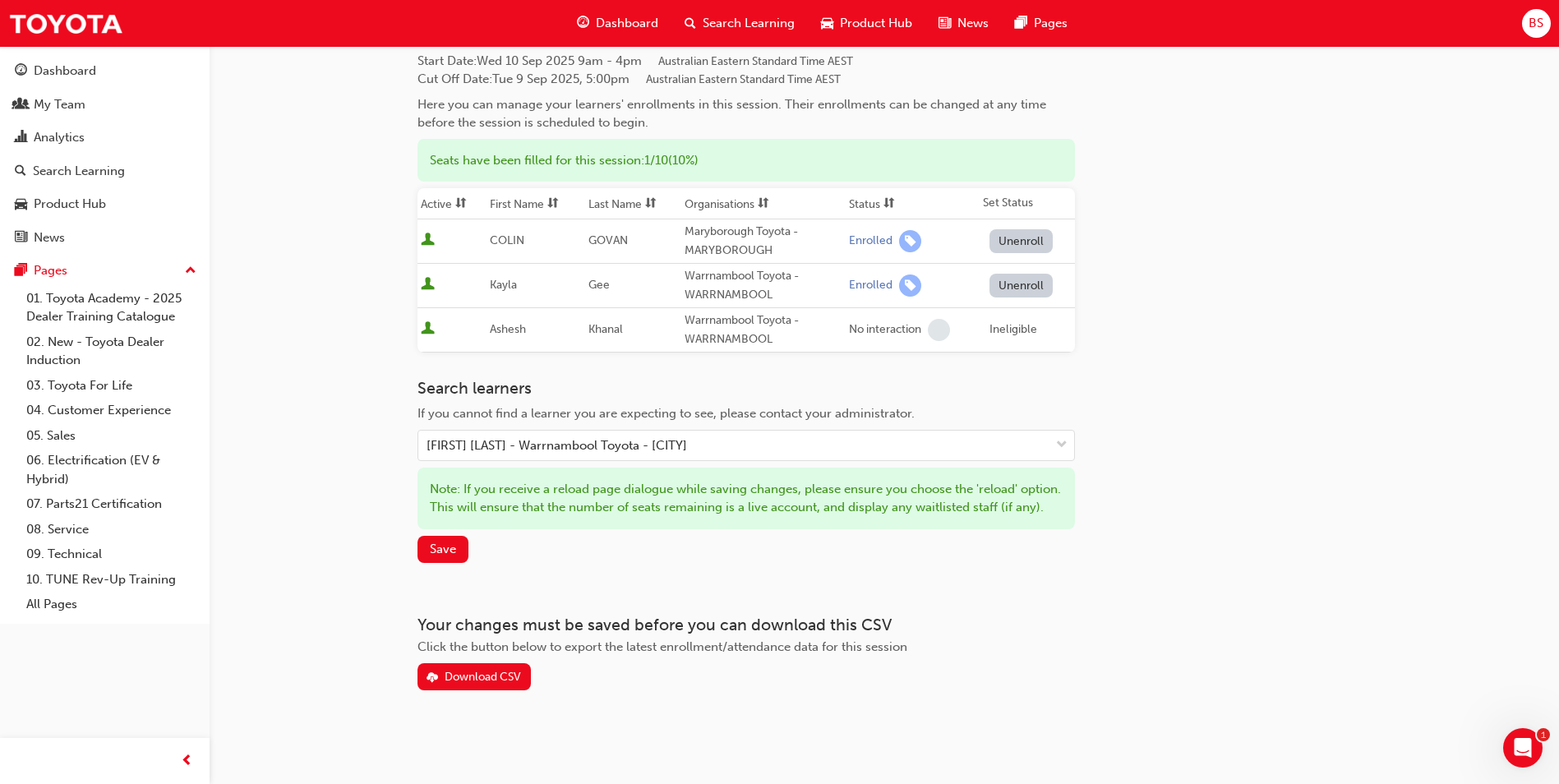scroll, scrollTop: 142, scrollLeft: 0, axis: vertical 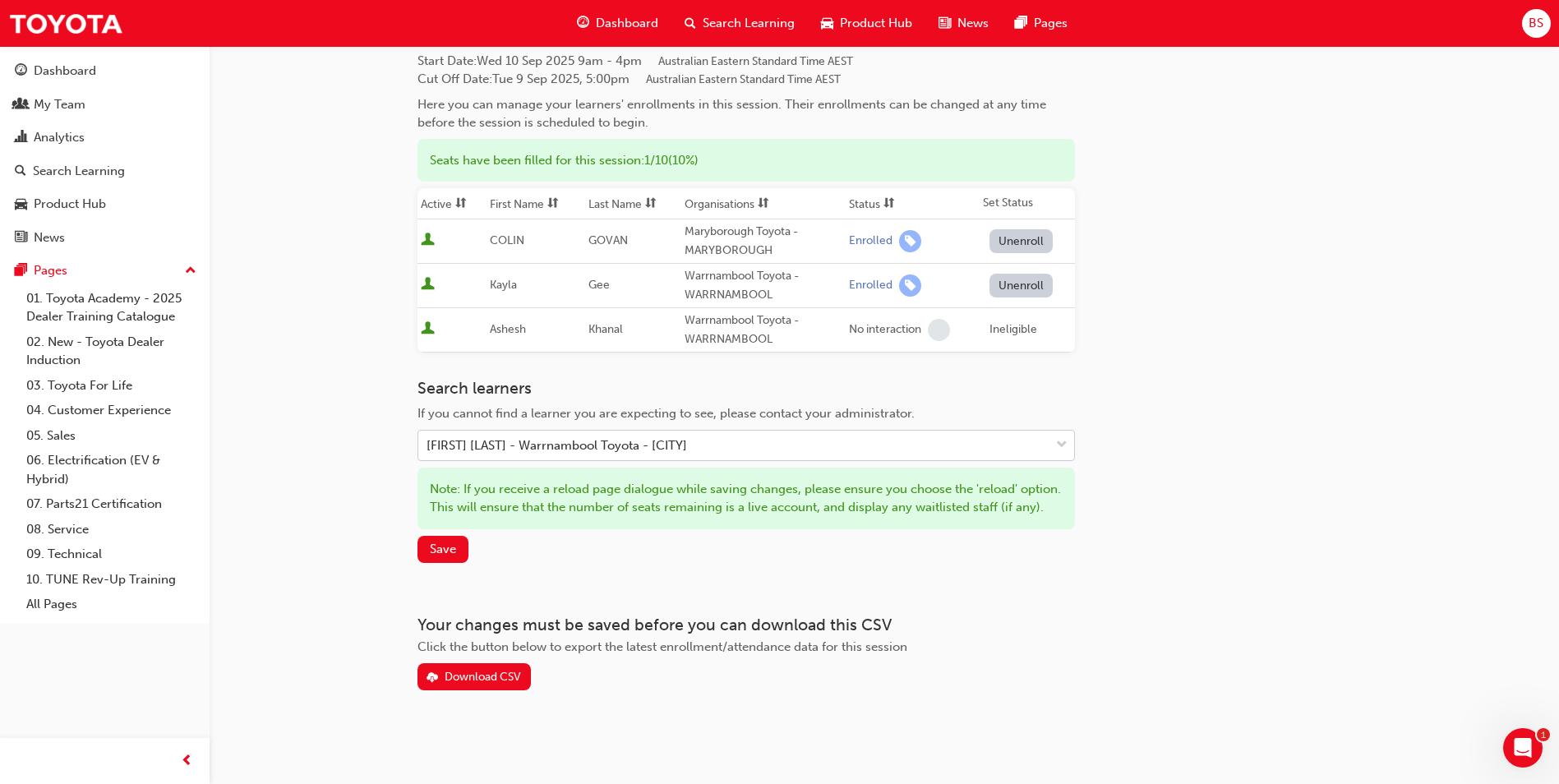 click at bounding box center (1062, 445) 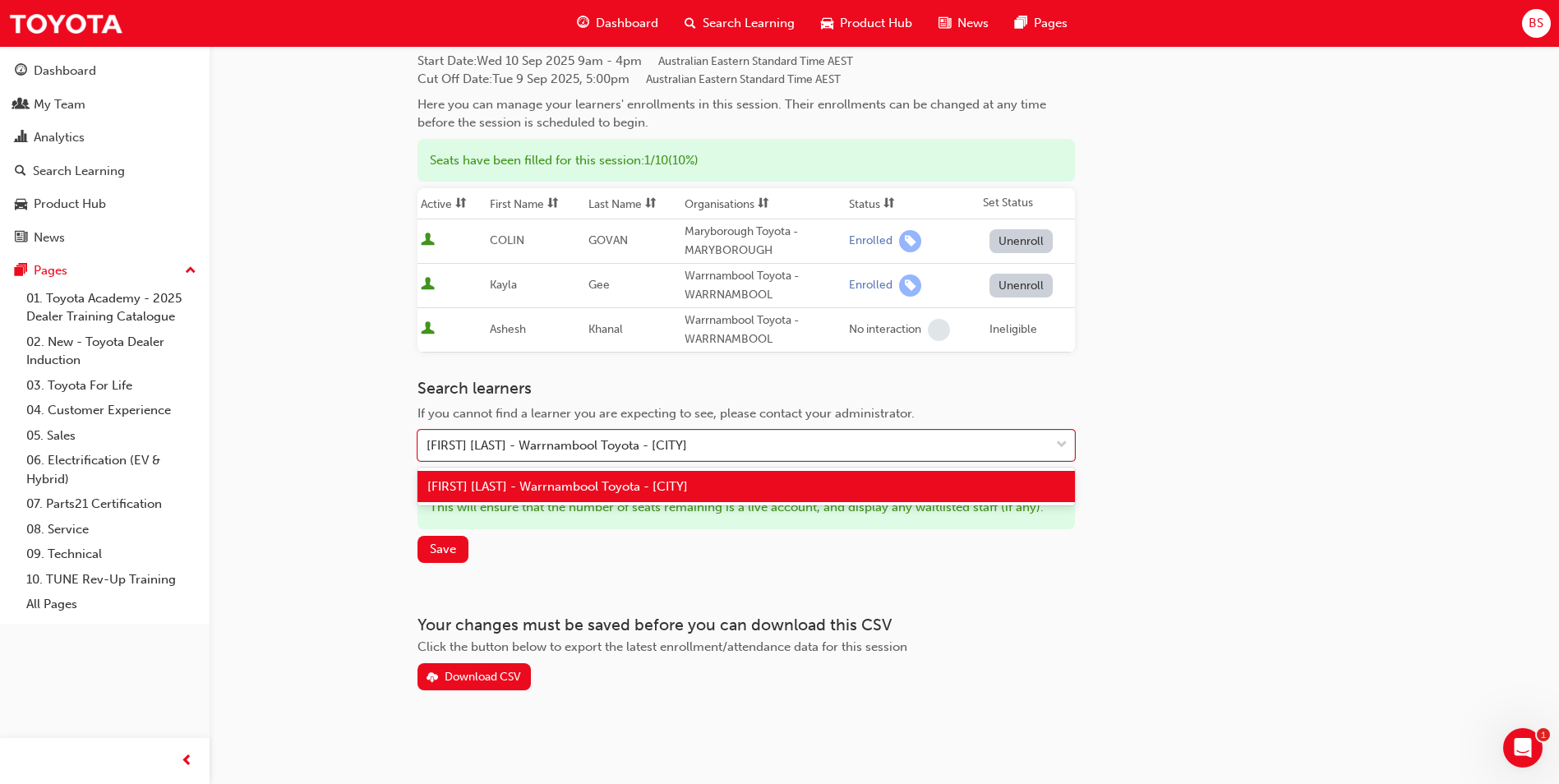 click on "Ineligible" at bounding box center [1013, 330] 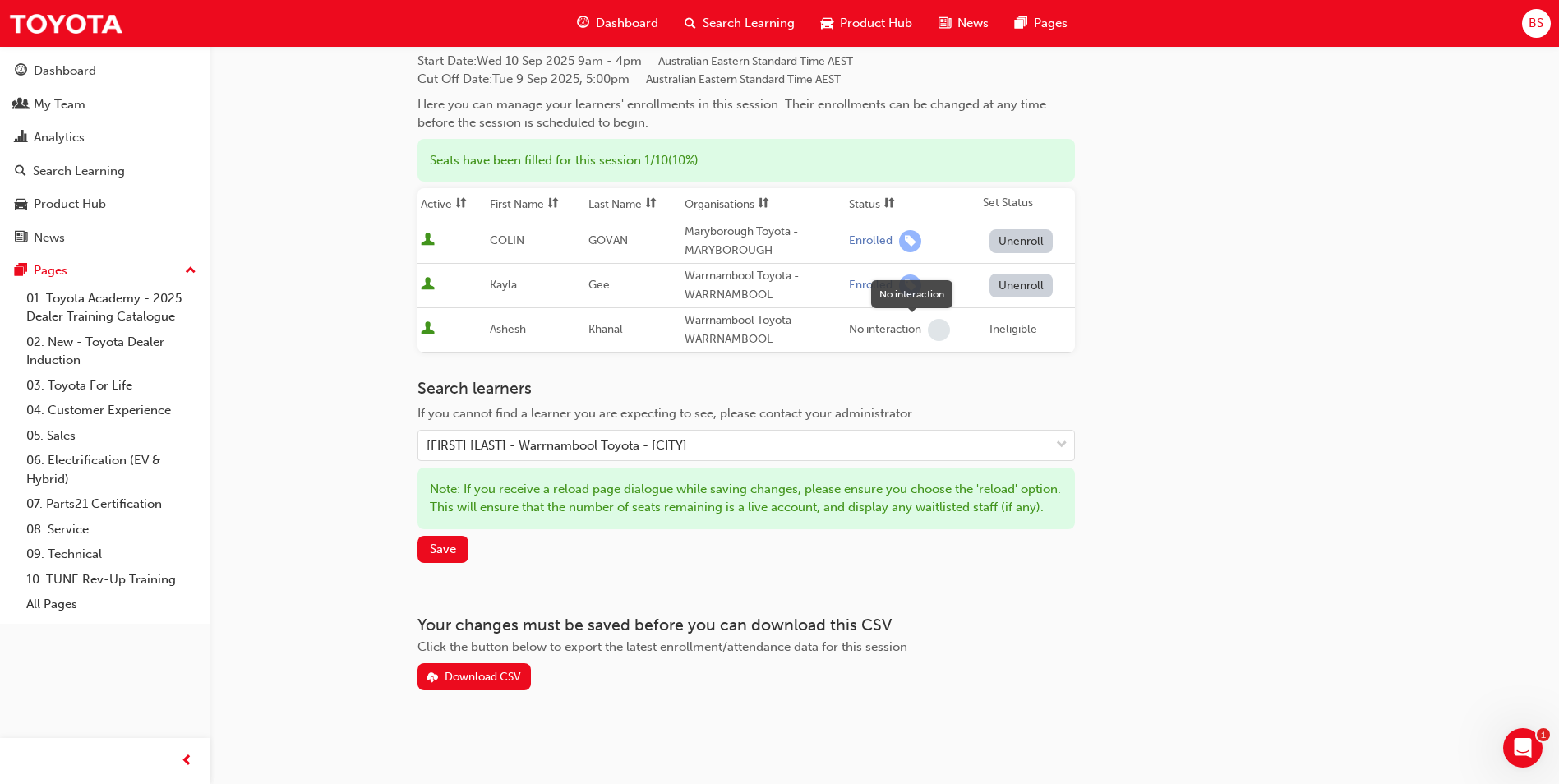 click on "No interaction" at bounding box center (912, 330) 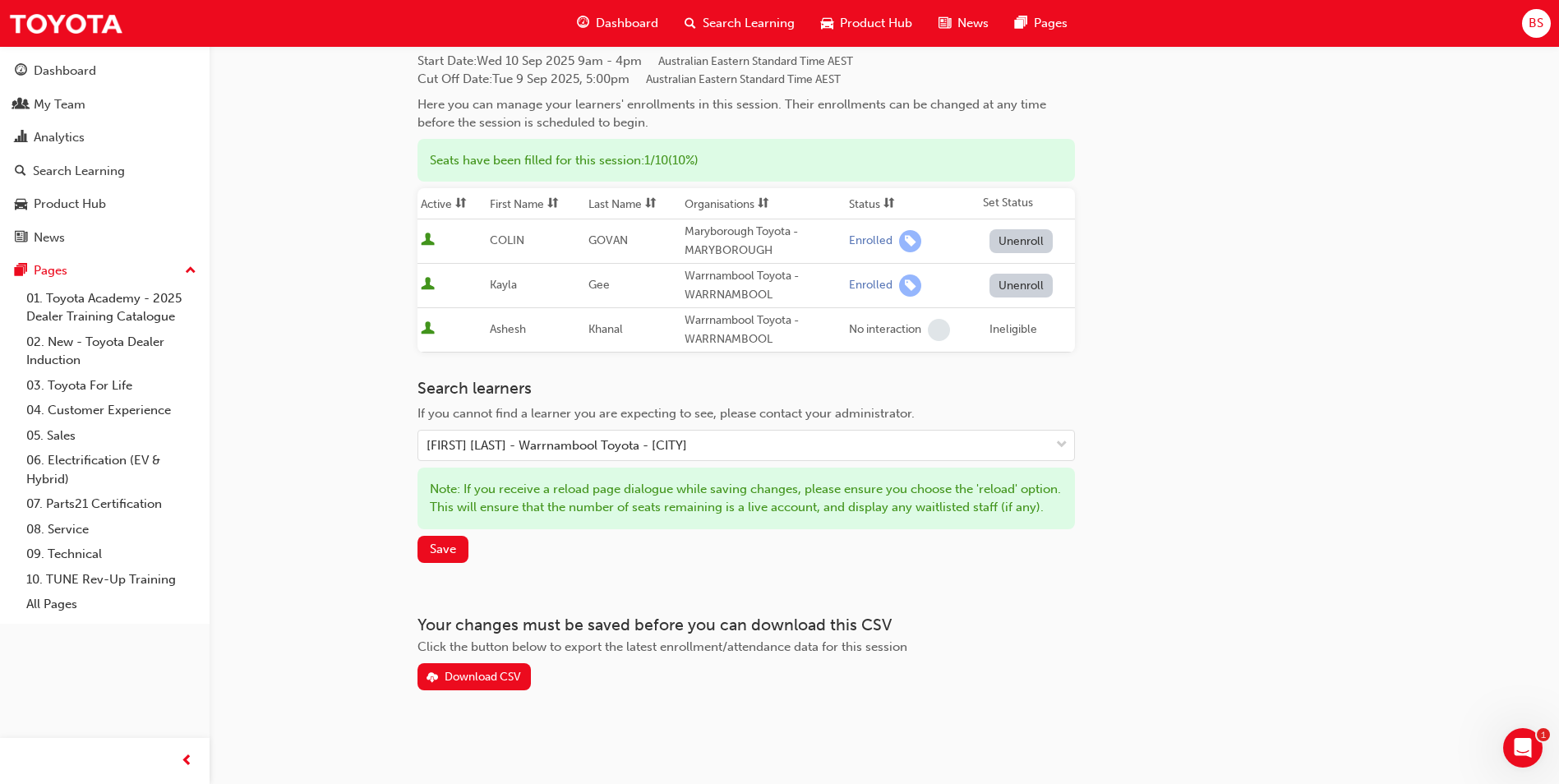 click on "Ashesh" at bounding box center [508, 329] 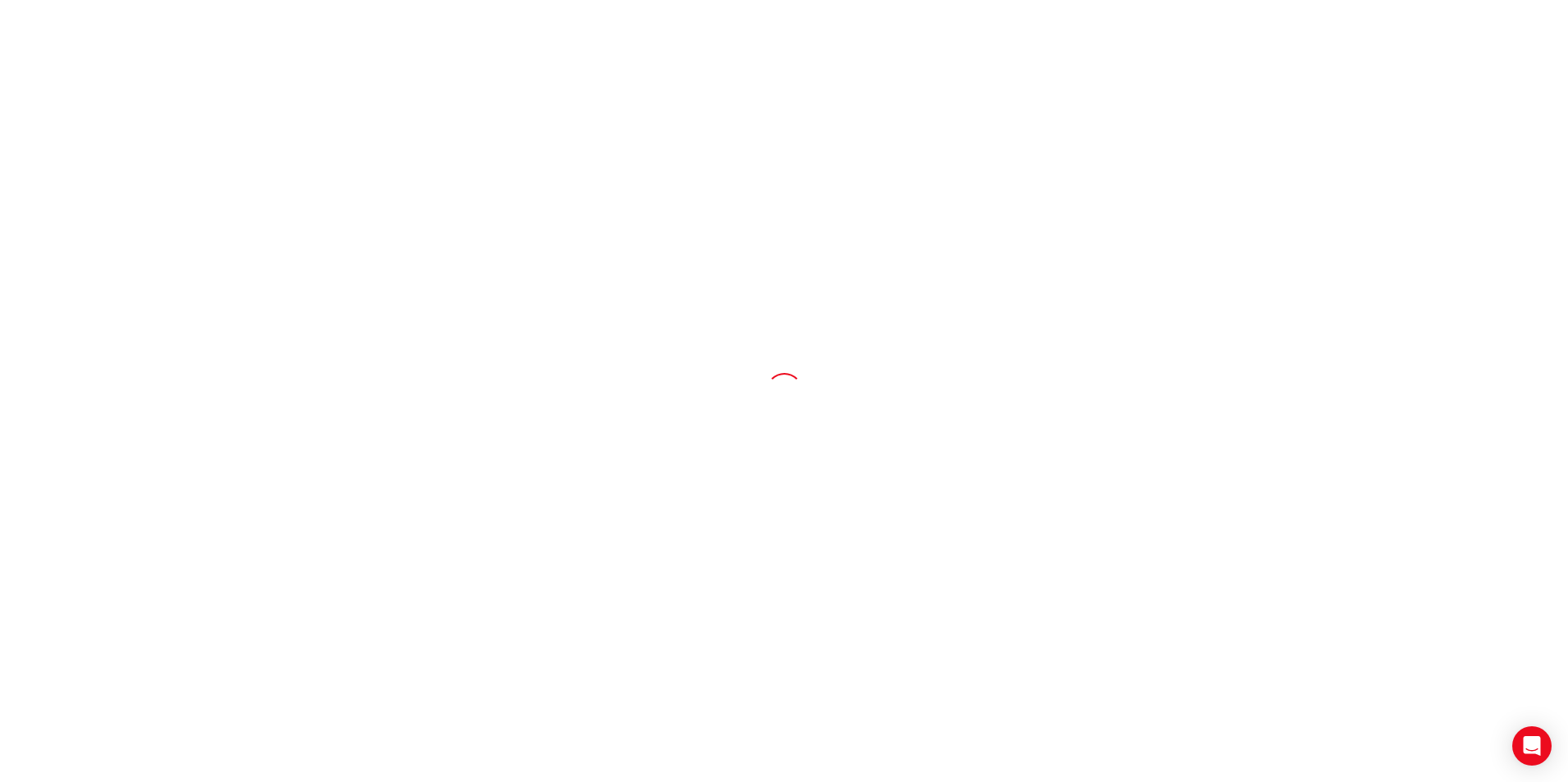 scroll, scrollTop: 0, scrollLeft: 0, axis: both 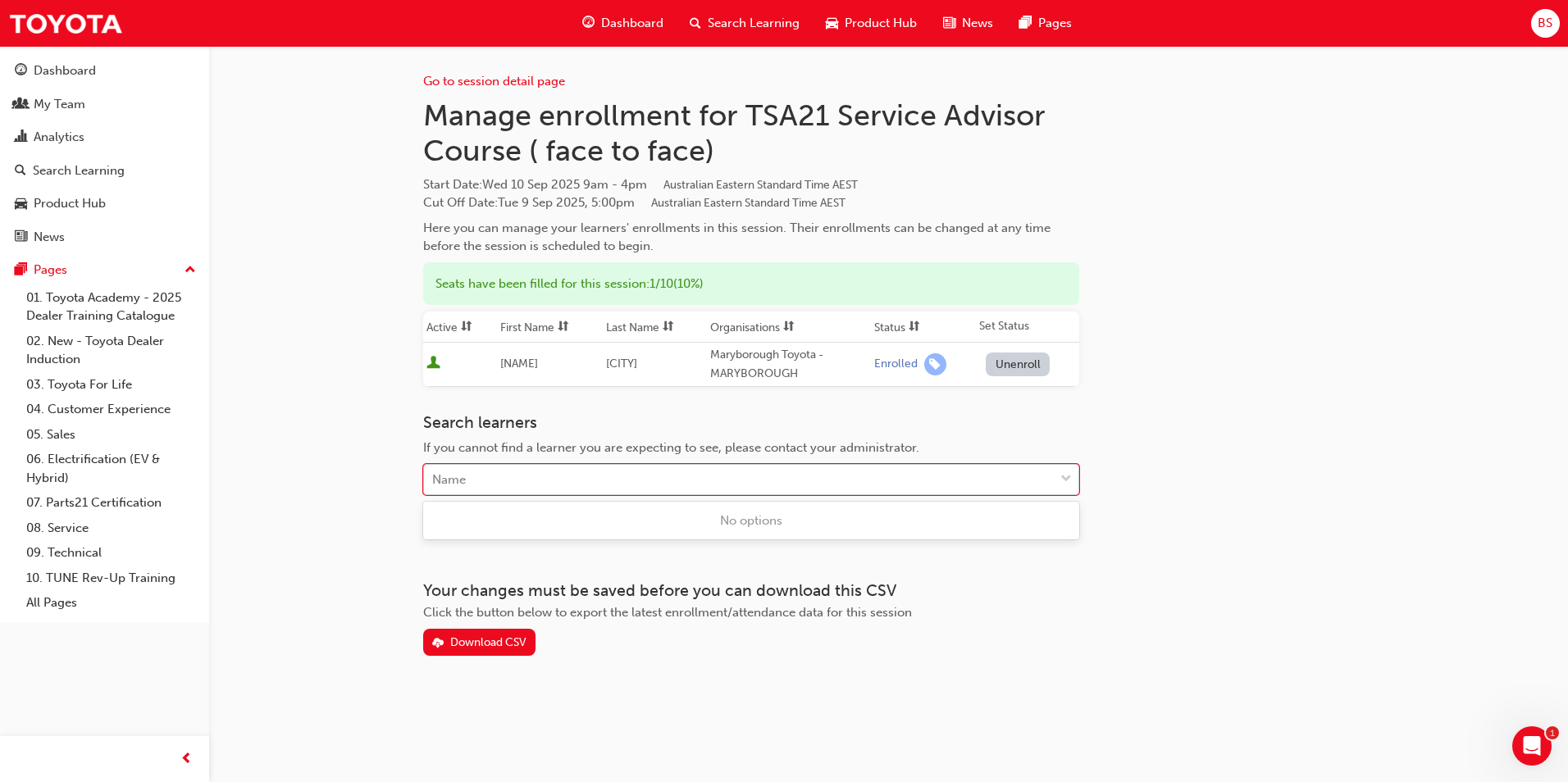 click on "Name" at bounding box center (739, 480) 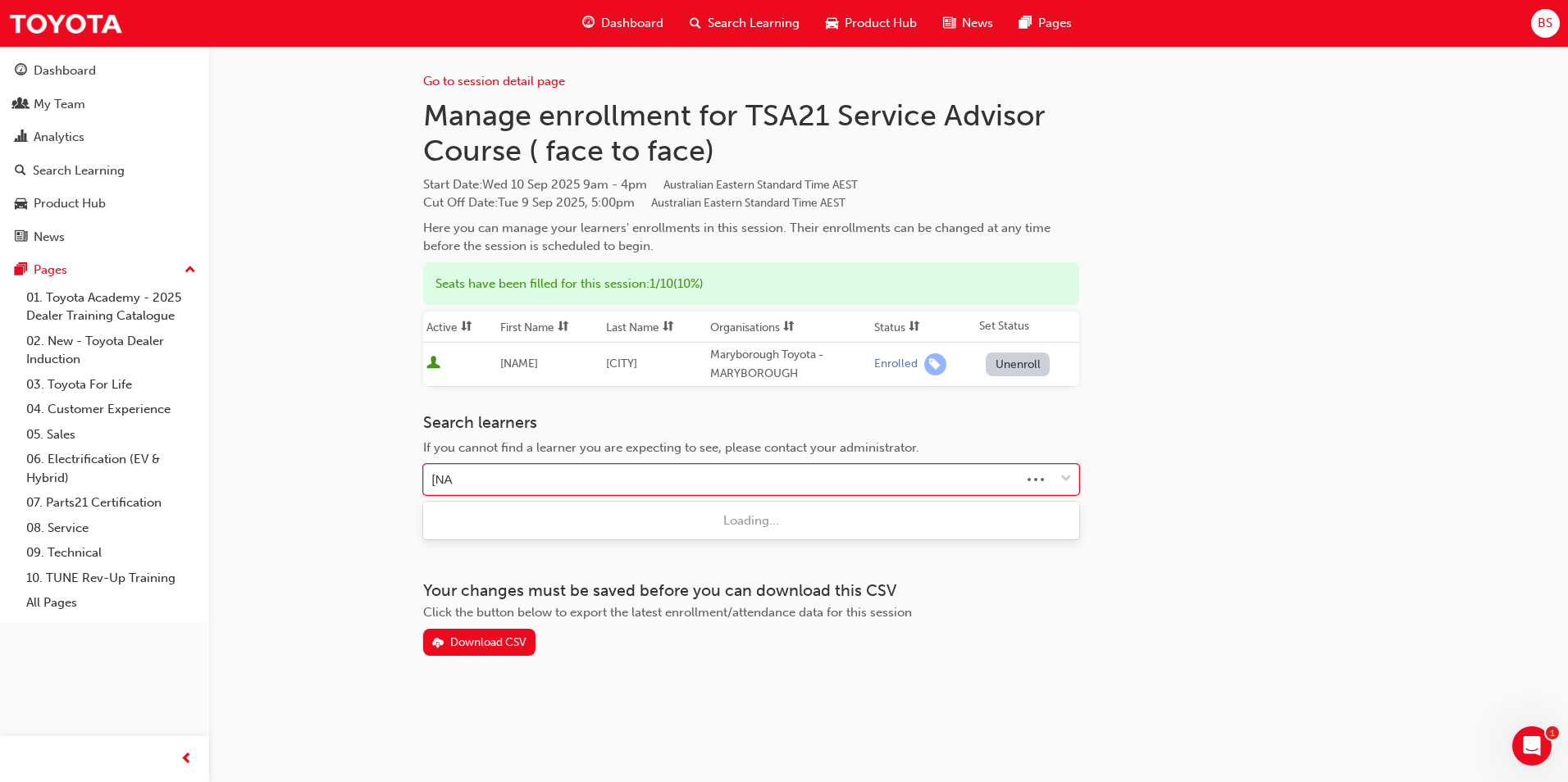 type on "kayla" 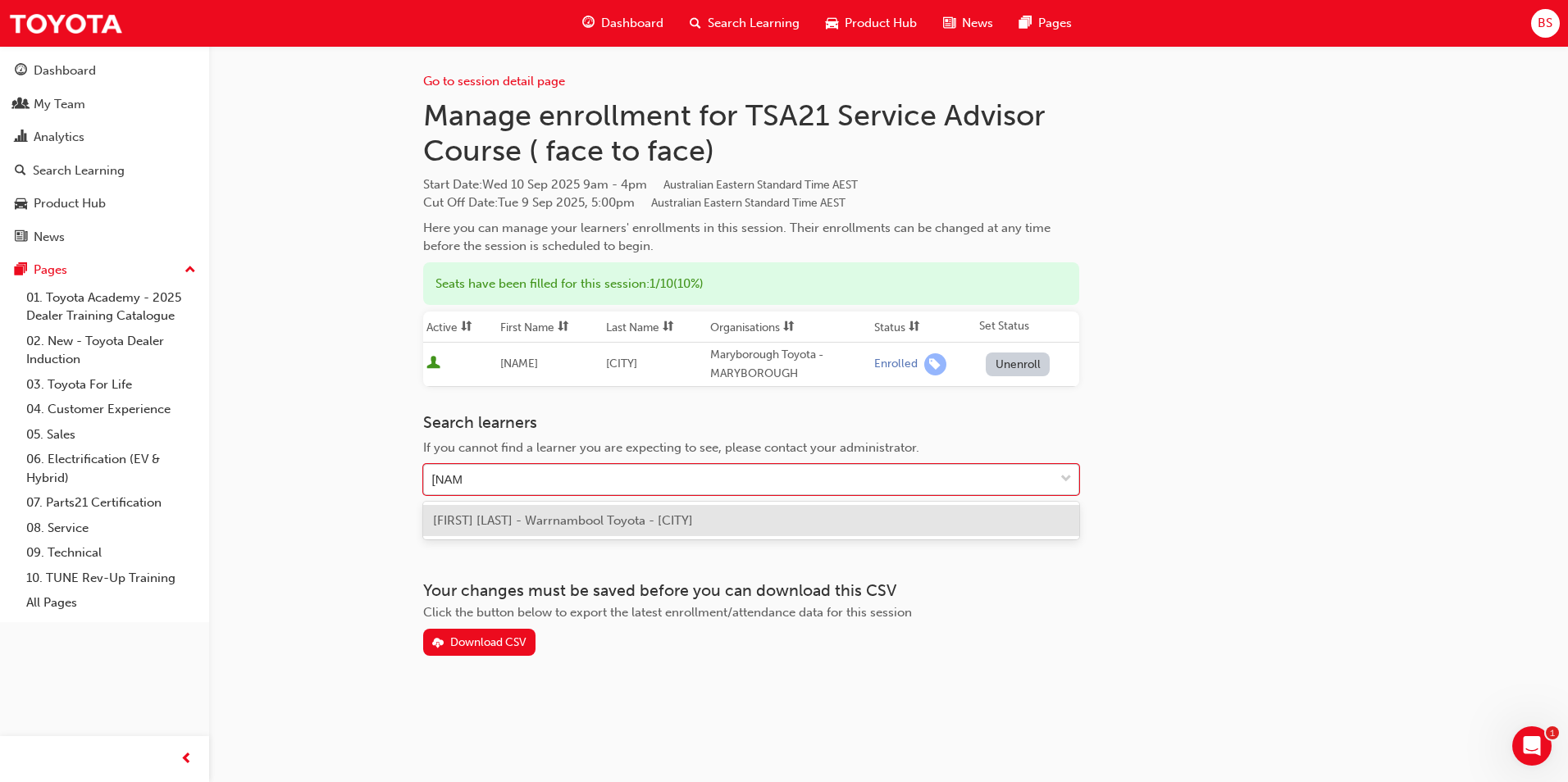 type 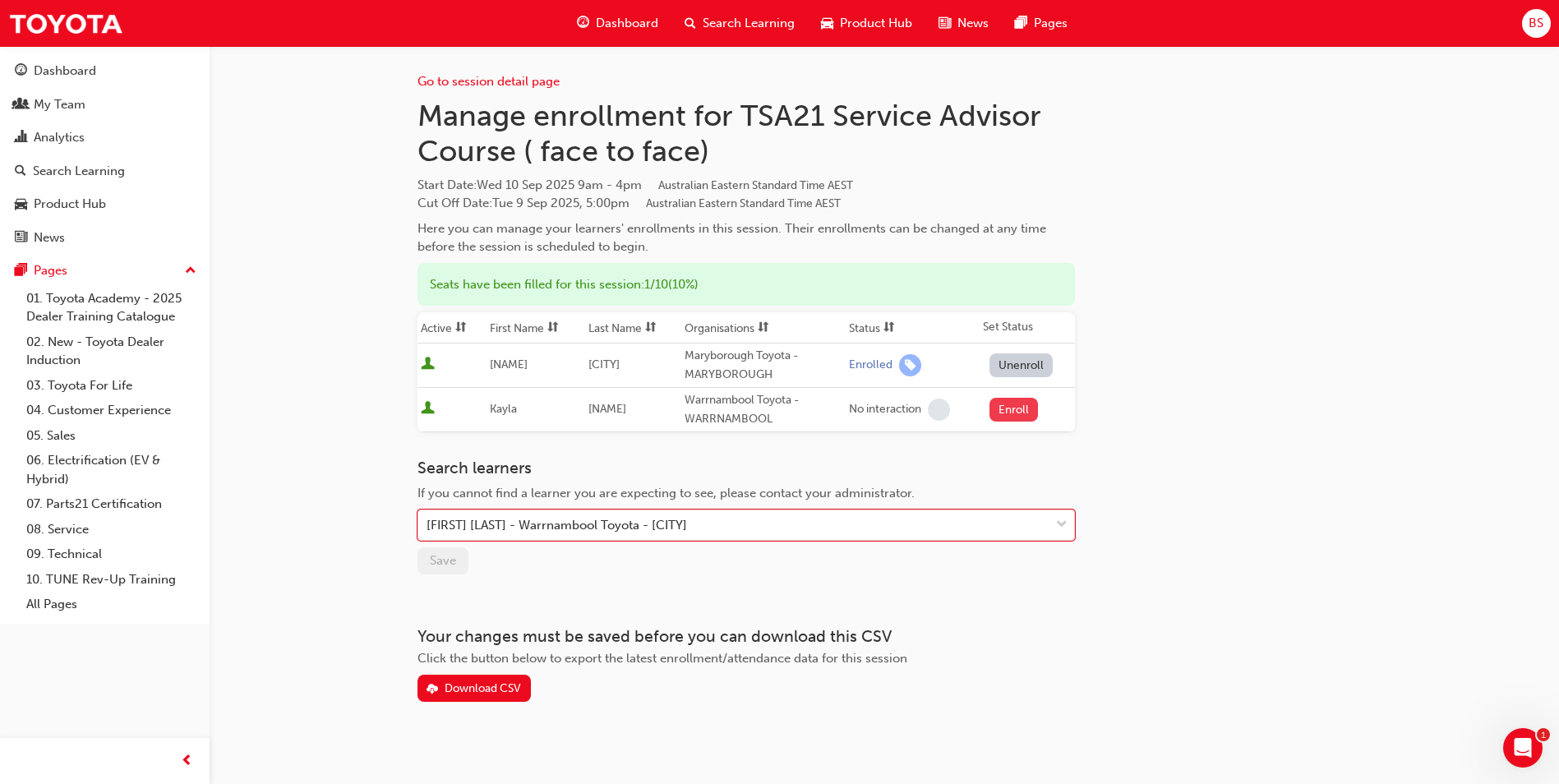click on "Enroll" at bounding box center [1014, 409] 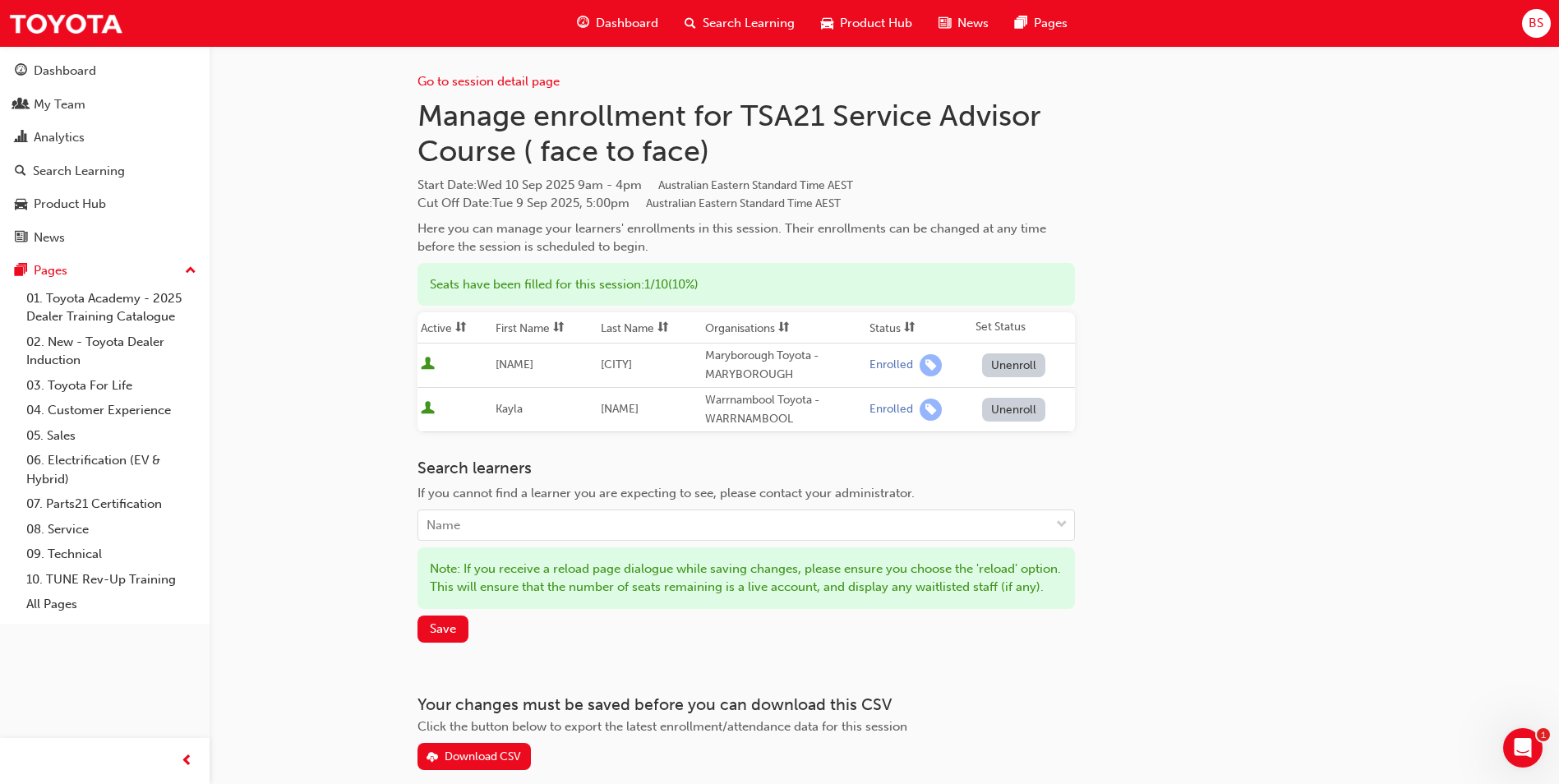 scroll, scrollTop: 98, scrollLeft: 0, axis: vertical 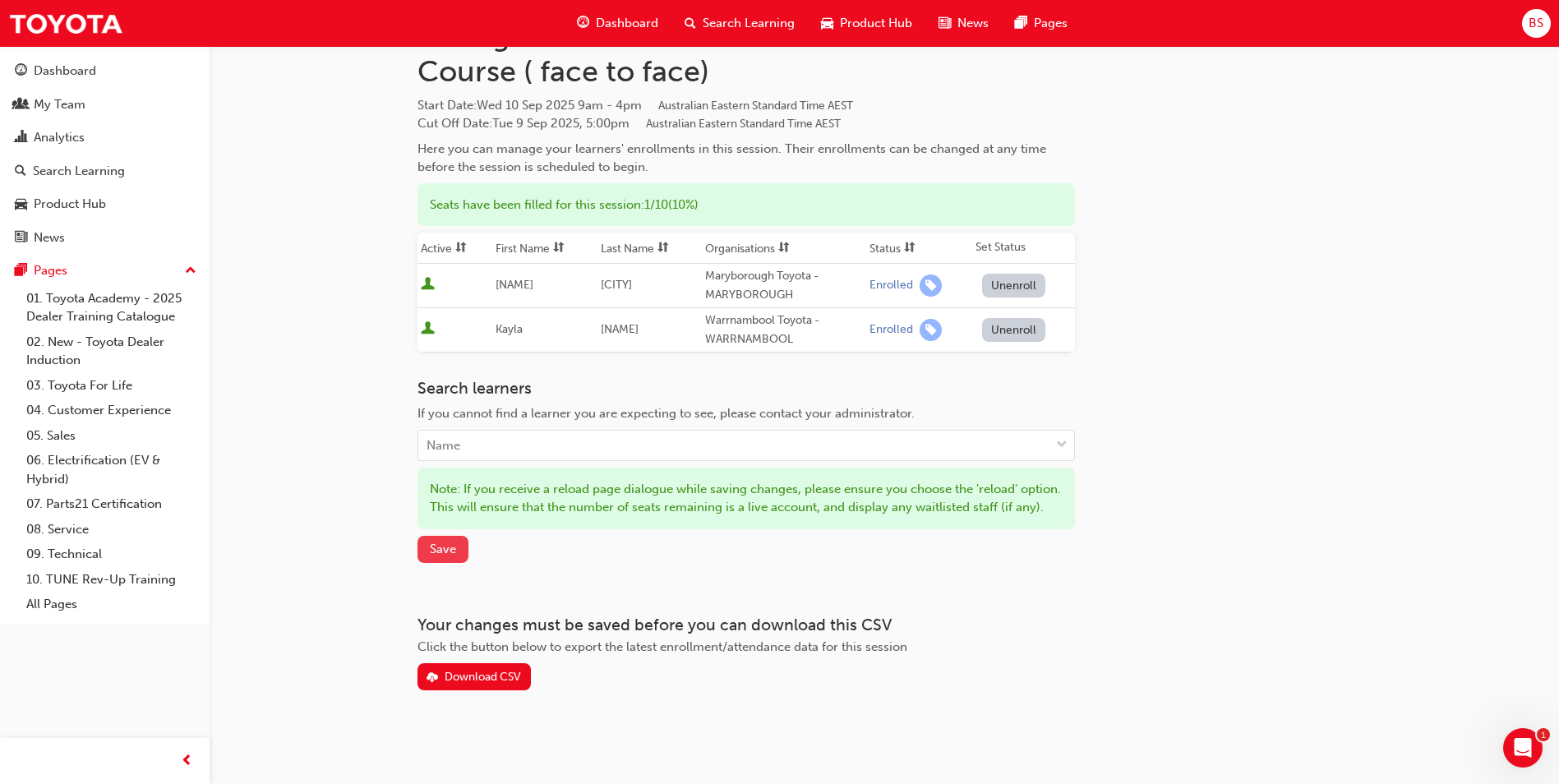 click on "Save" at bounding box center [443, 549] 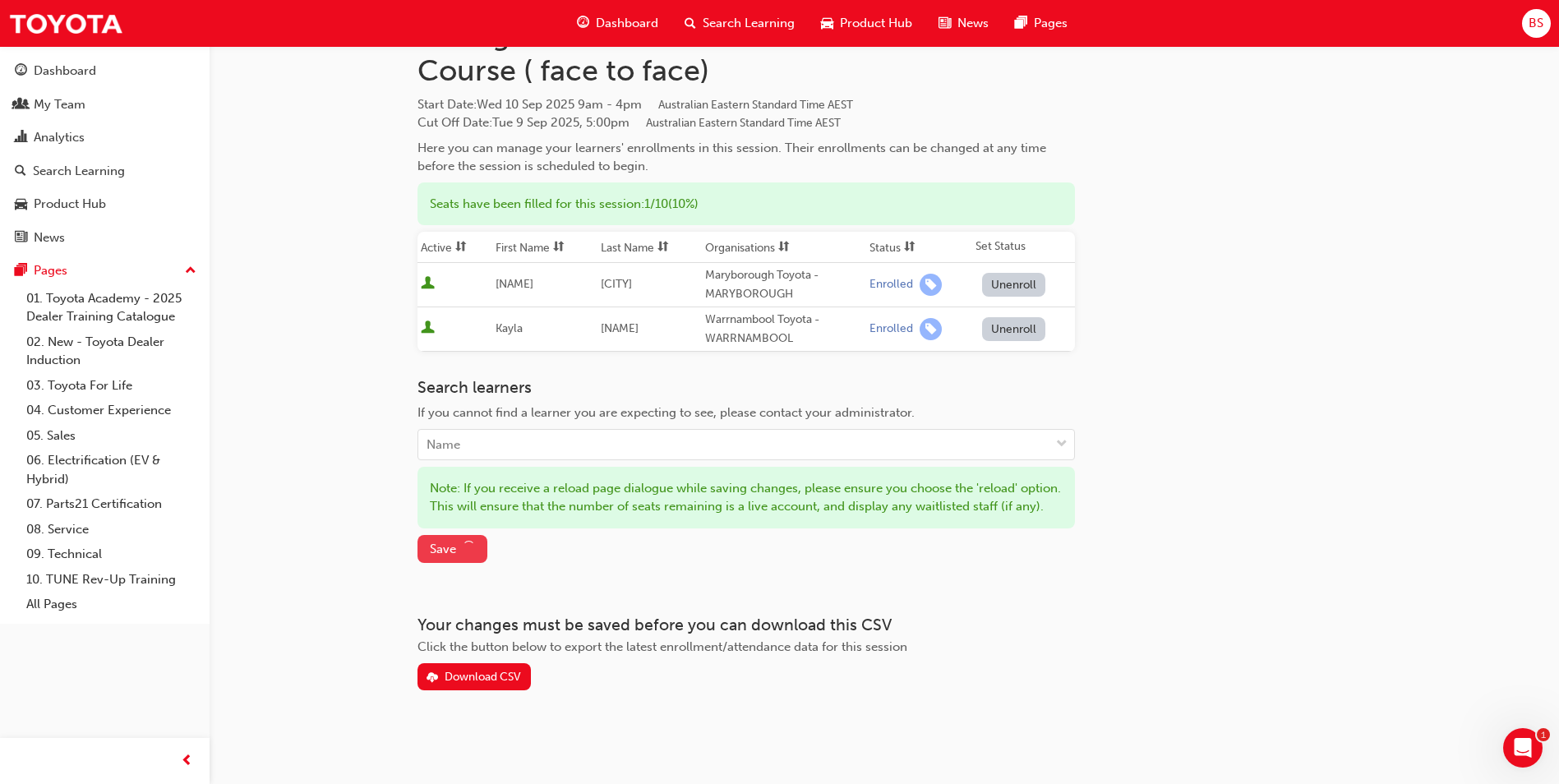 scroll, scrollTop: 12, scrollLeft: 0, axis: vertical 